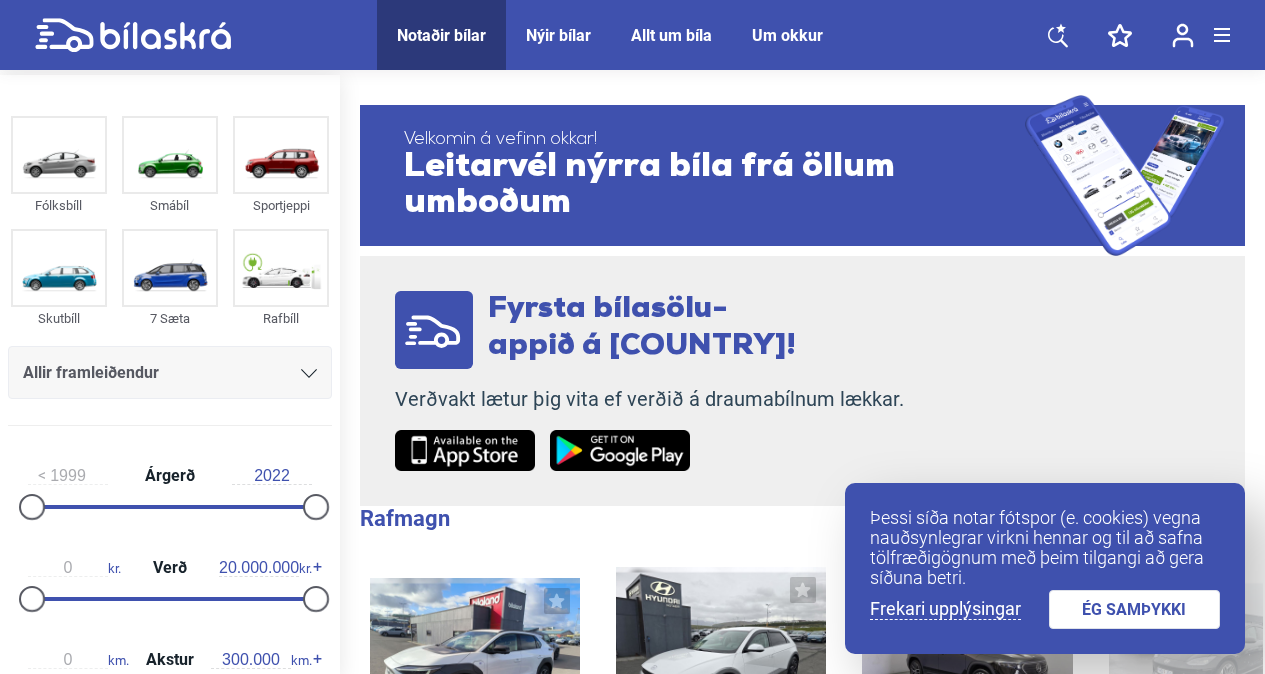 scroll, scrollTop: 0, scrollLeft: 0, axis: both 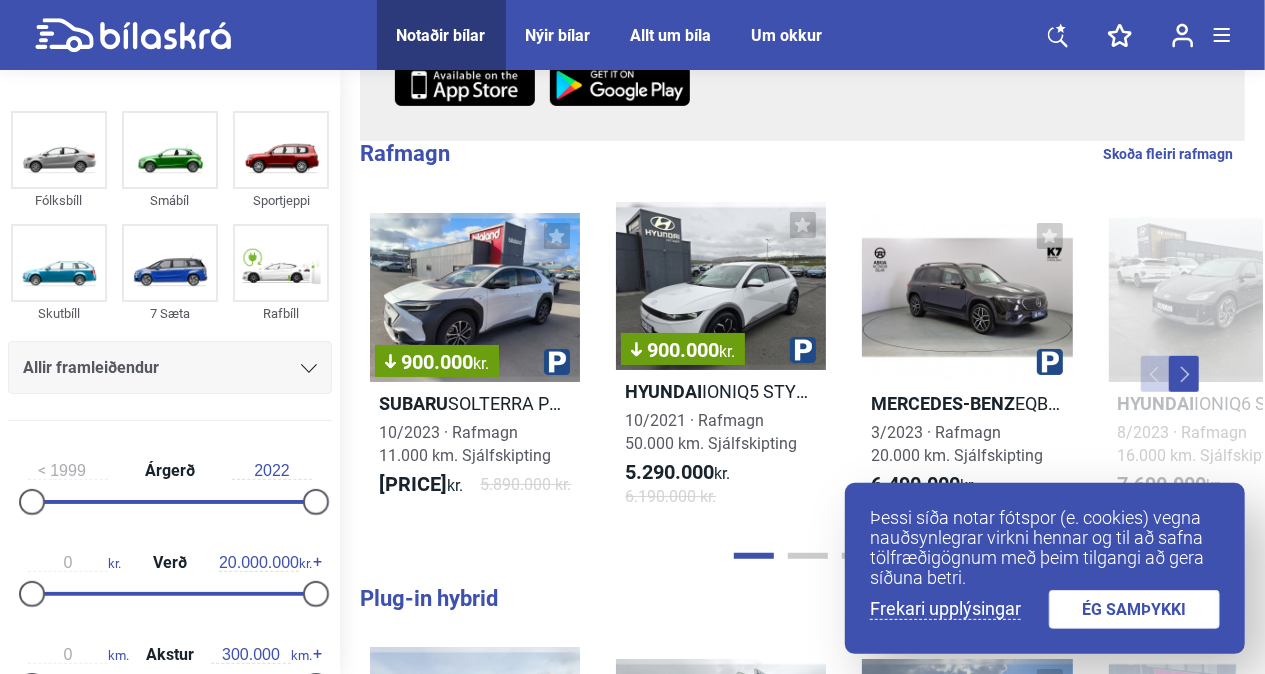 click on "ÉG SAMÞYKKI" at bounding box center (1135, 609) 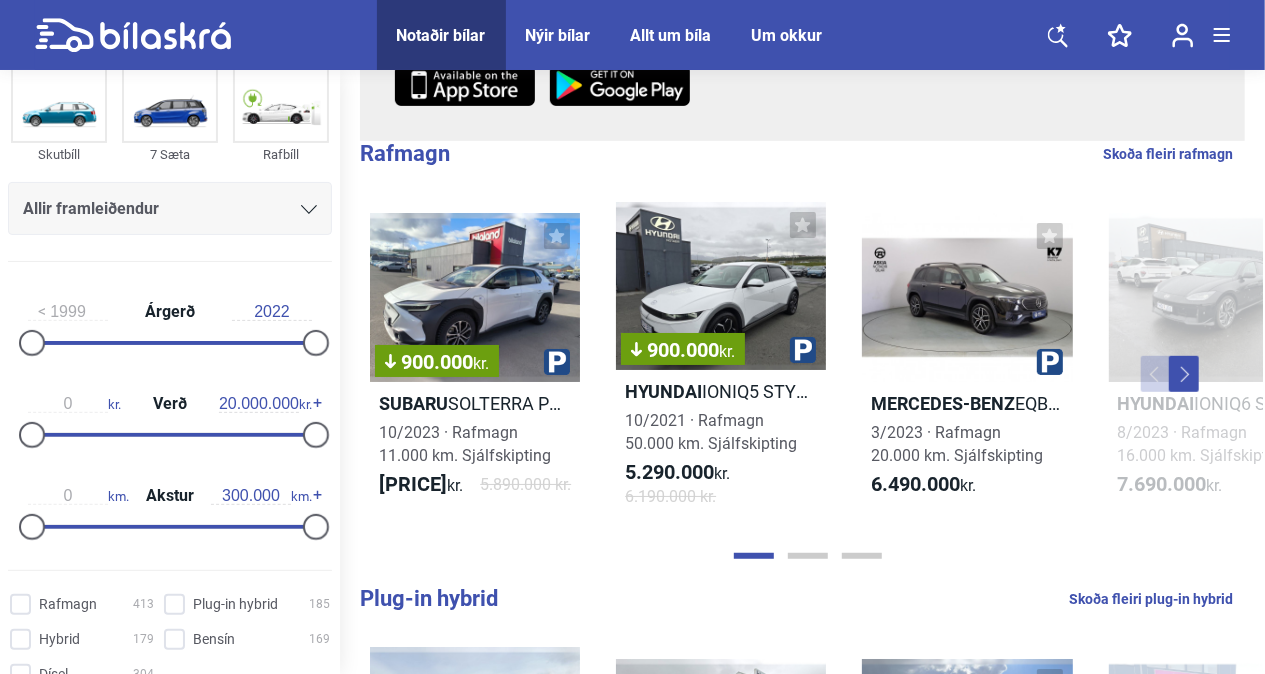 scroll, scrollTop: 184, scrollLeft: 0, axis: vertical 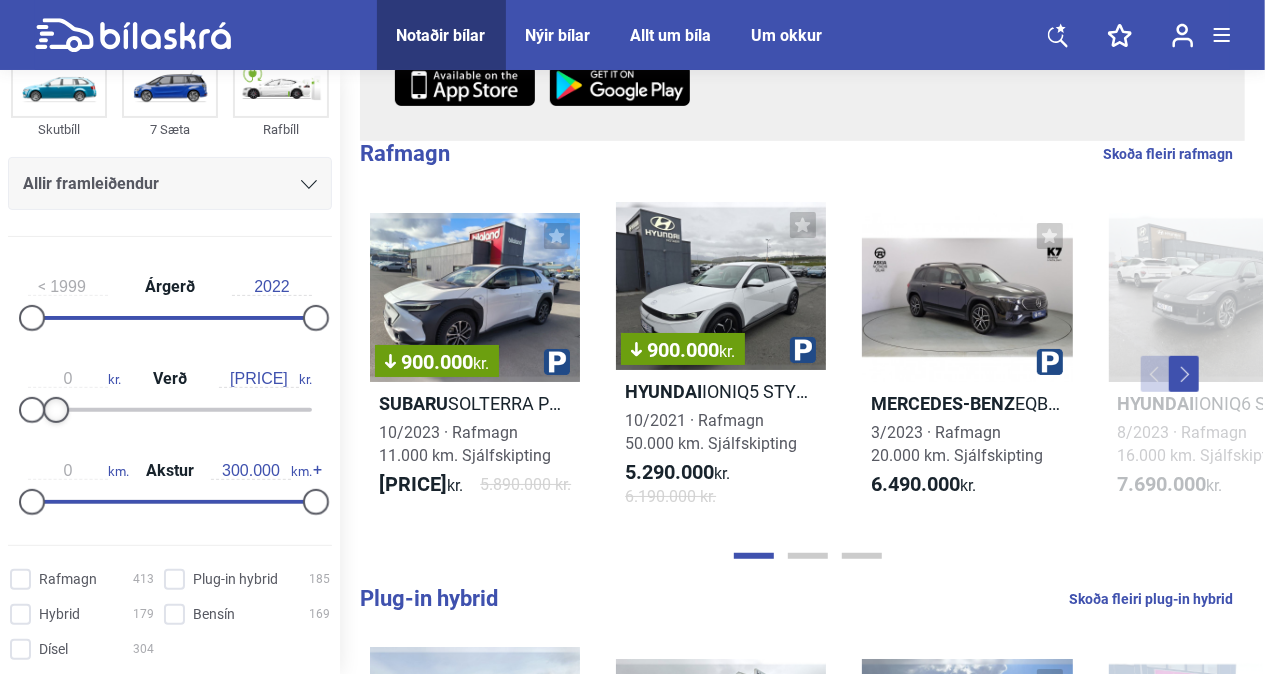 type on "1.500.000" 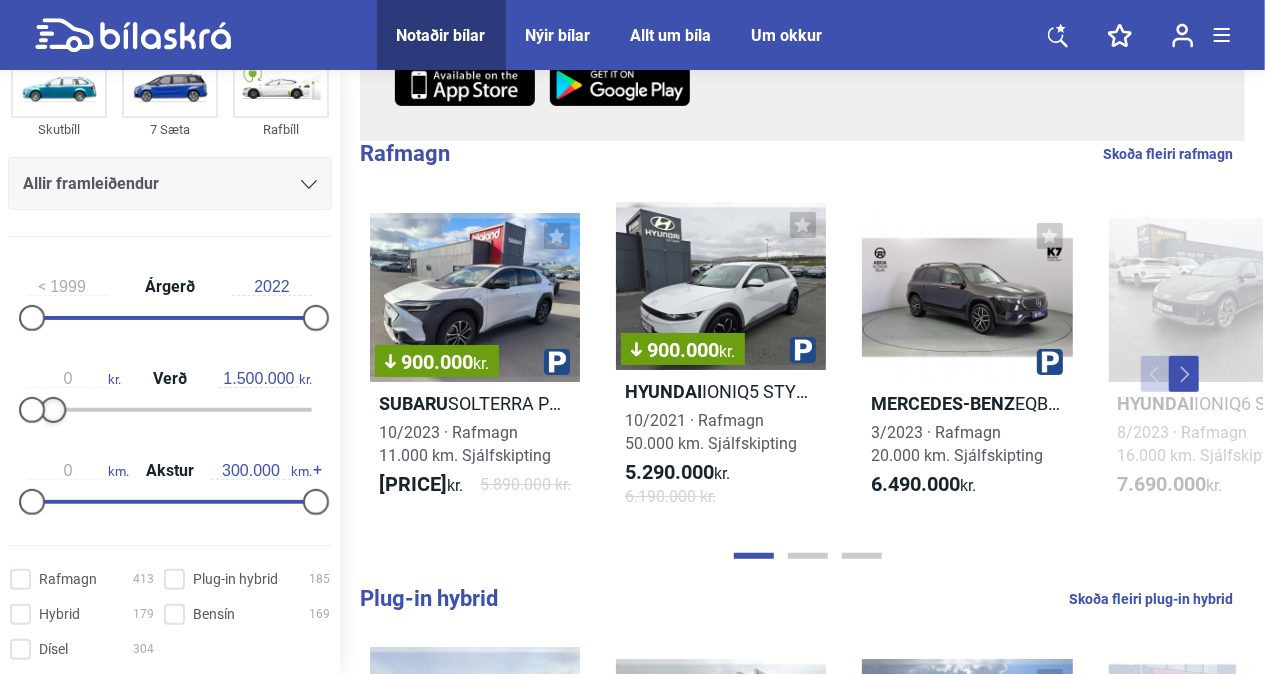 drag, startPoint x: 305, startPoint y: 402, endPoint x: 49, endPoint y: 465, distance: 263.638 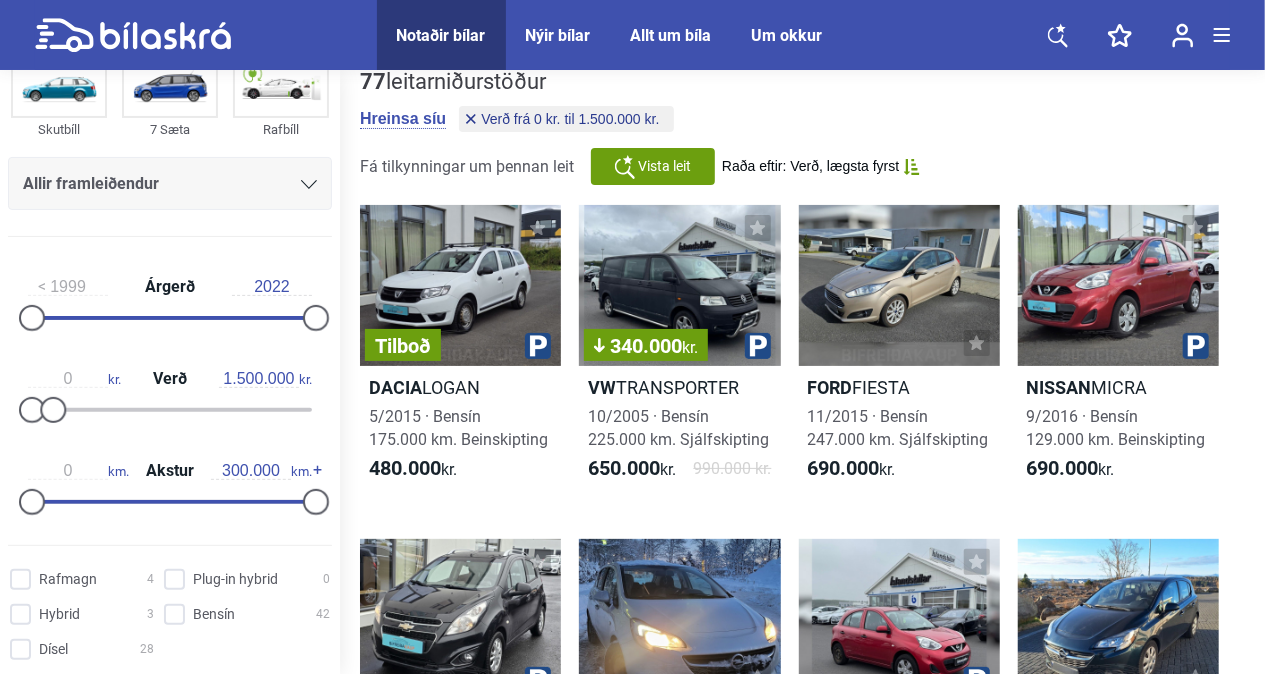 scroll, scrollTop: 0, scrollLeft: 0, axis: both 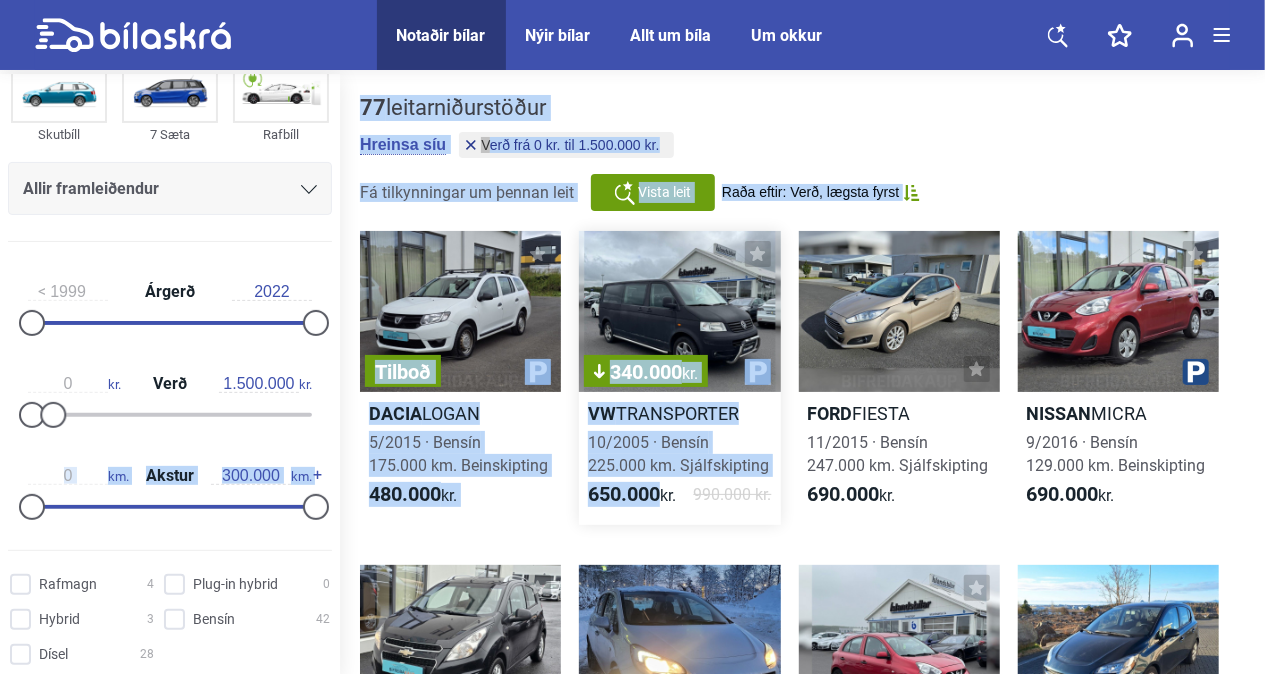 drag, startPoint x: 315, startPoint y: 394, endPoint x: 701, endPoint y: 500, distance: 400.2899 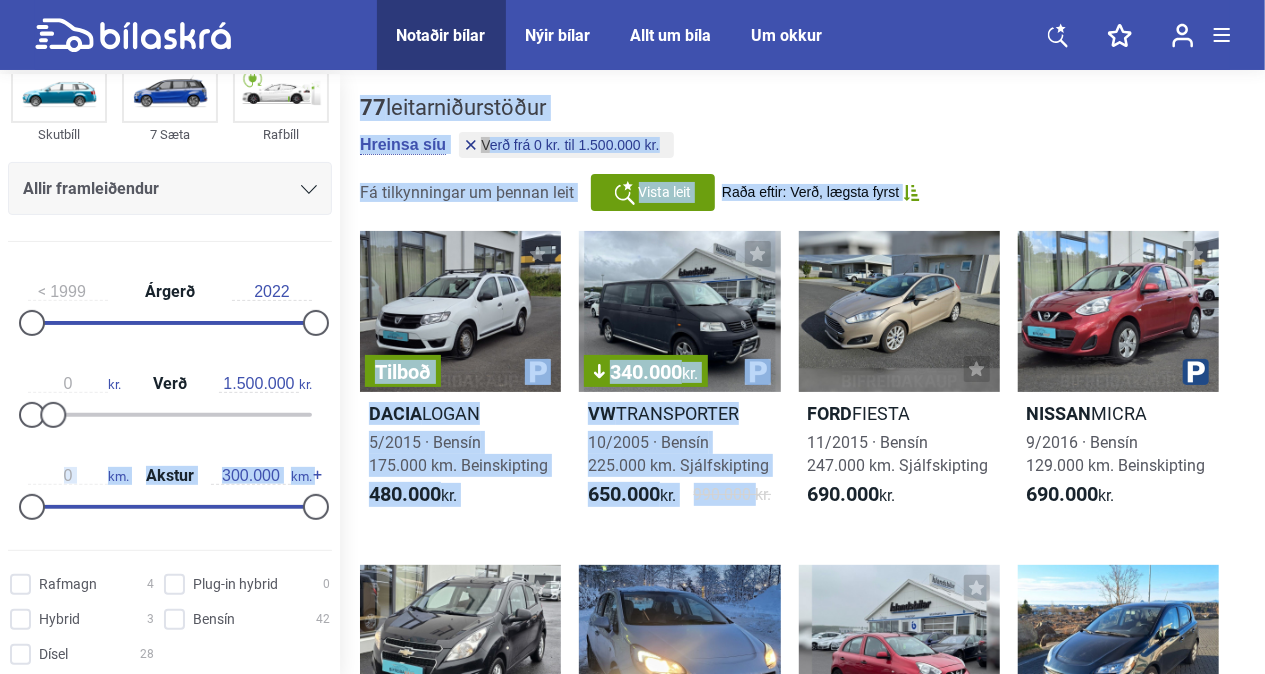 click on "77  leitarniðurstöður
Hreinsa síu Verð frá 0 kr. til 1.500.000 kr.  Fá tilkynningar um þennan leit Vista leit Raða eftir: Verð, lægsta fyrst" at bounding box center (802, 153) 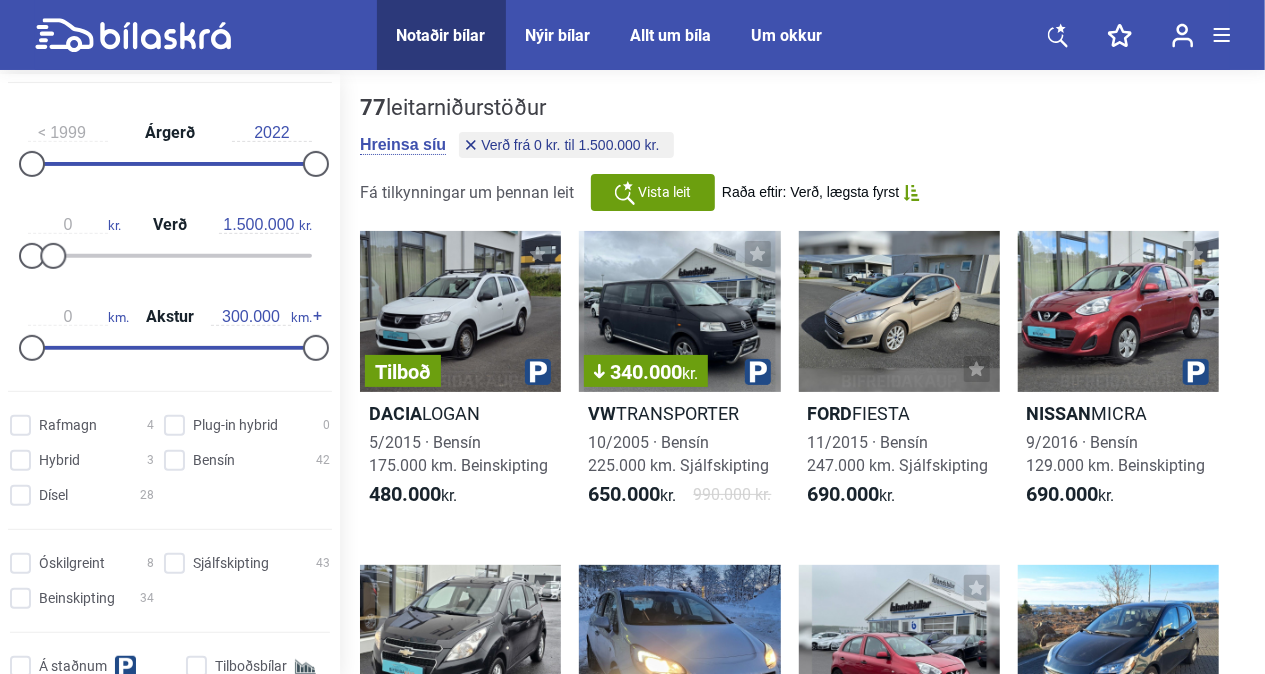 scroll, scrollTop: 416, scrollLeft: 0, axis: vertical 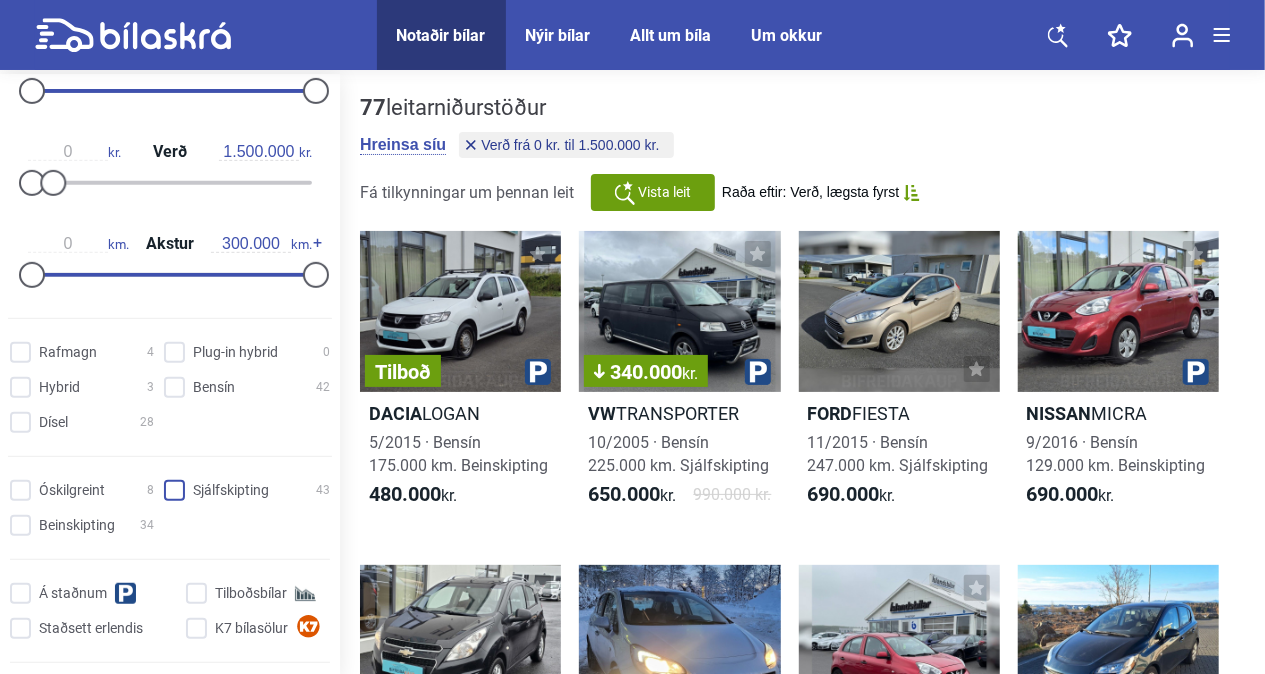 click on "Sjálfskipting 43" at bounding box center [250, 491] 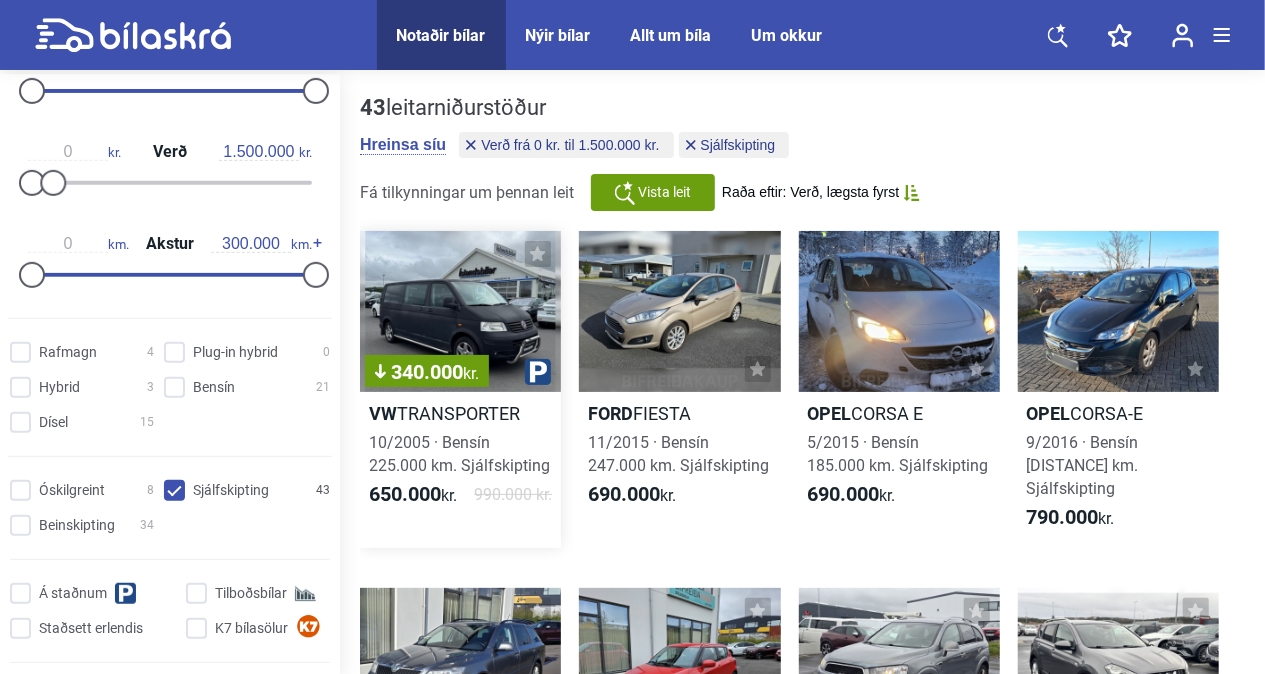 scroll, scrollTop: 47, scrollLeft: 0, axis: vertical 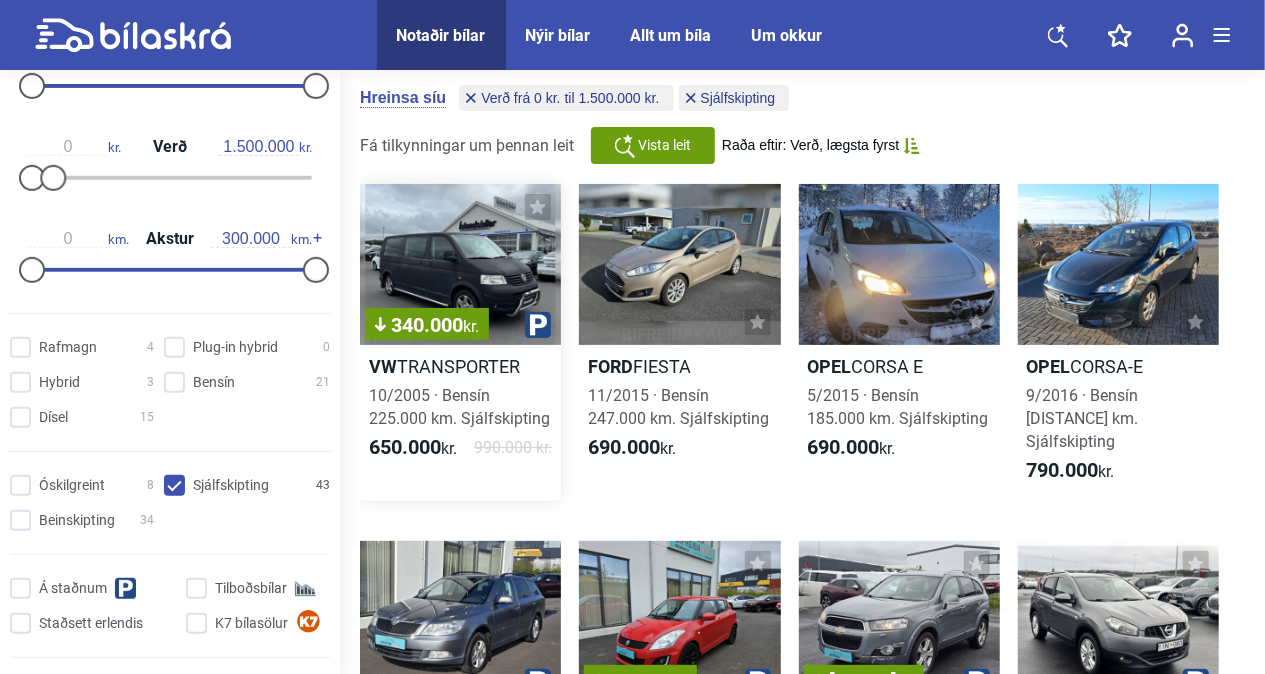 click on "340.000
kr. VW
TRANSPORTER
10/2005 · Bensín 225.000 km. Sjálfskipting 650.000
kr.
990.000 kr." at bounding box center [460, 342] 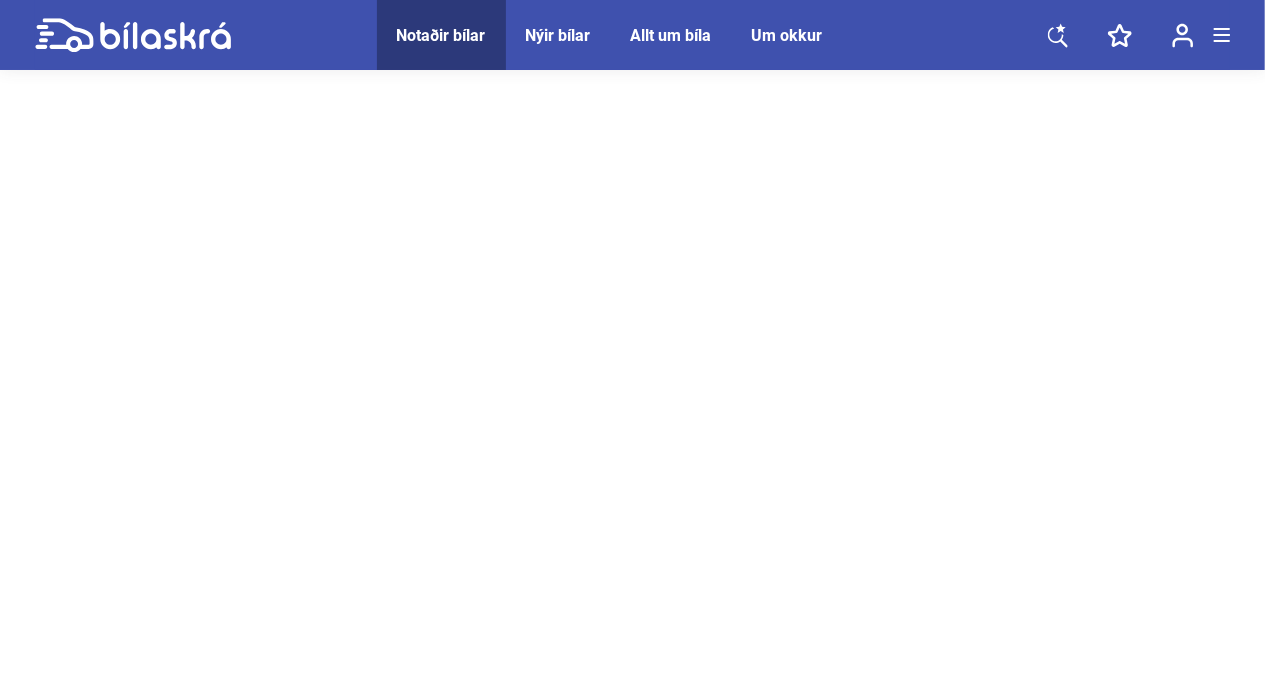 scroll, scrollTop: 0, scrollLeft: 0, axis: both 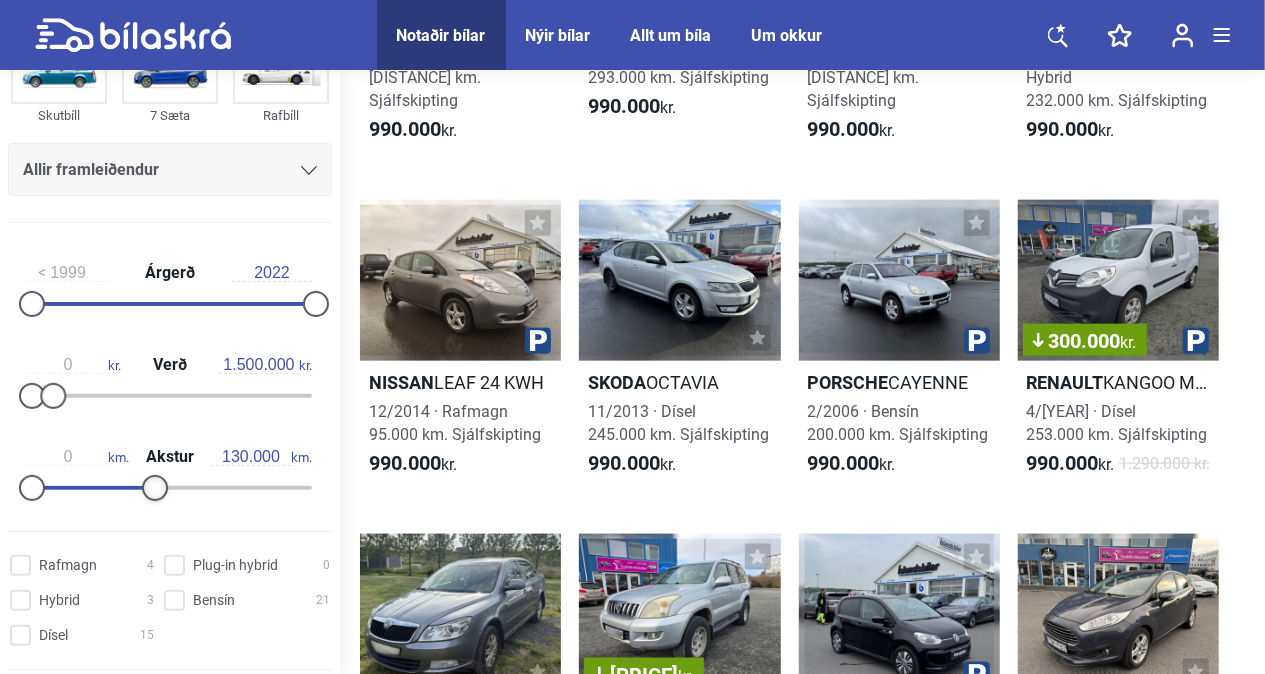 type on "[PRICE]" 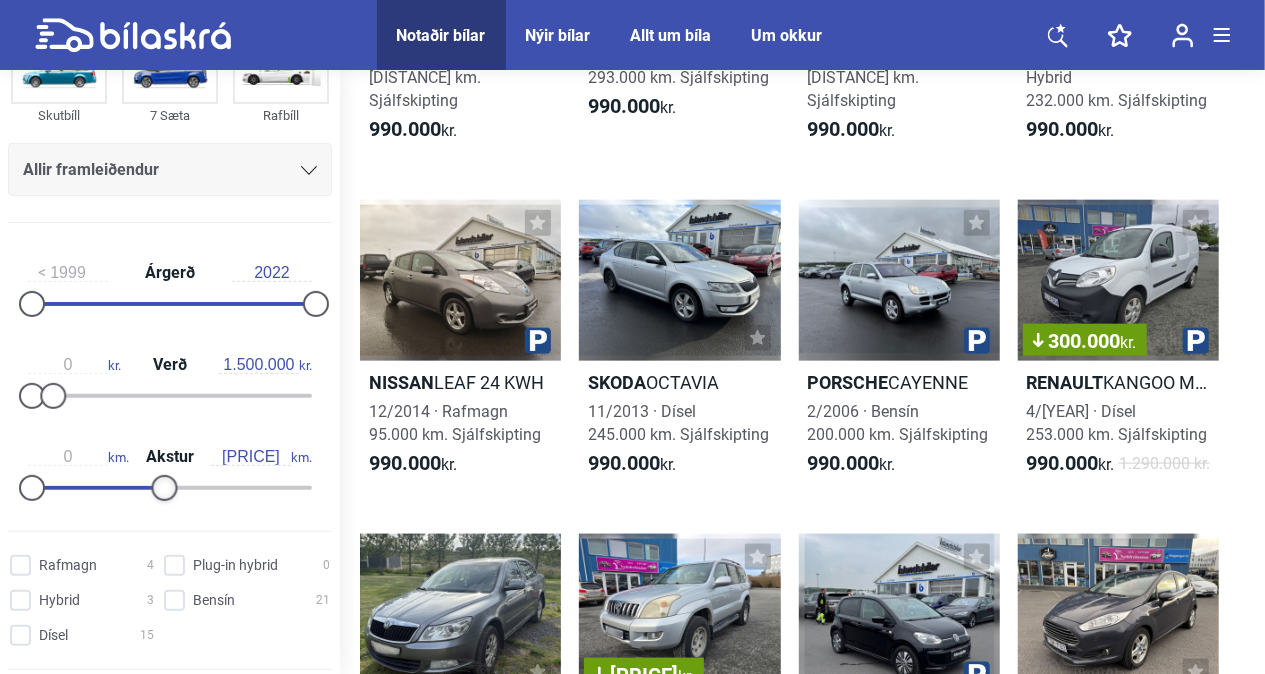 drag, startPoint x: 304, startPoint y: 494, endPoint x: 160, endPoint y: 523, distance: 146.89111 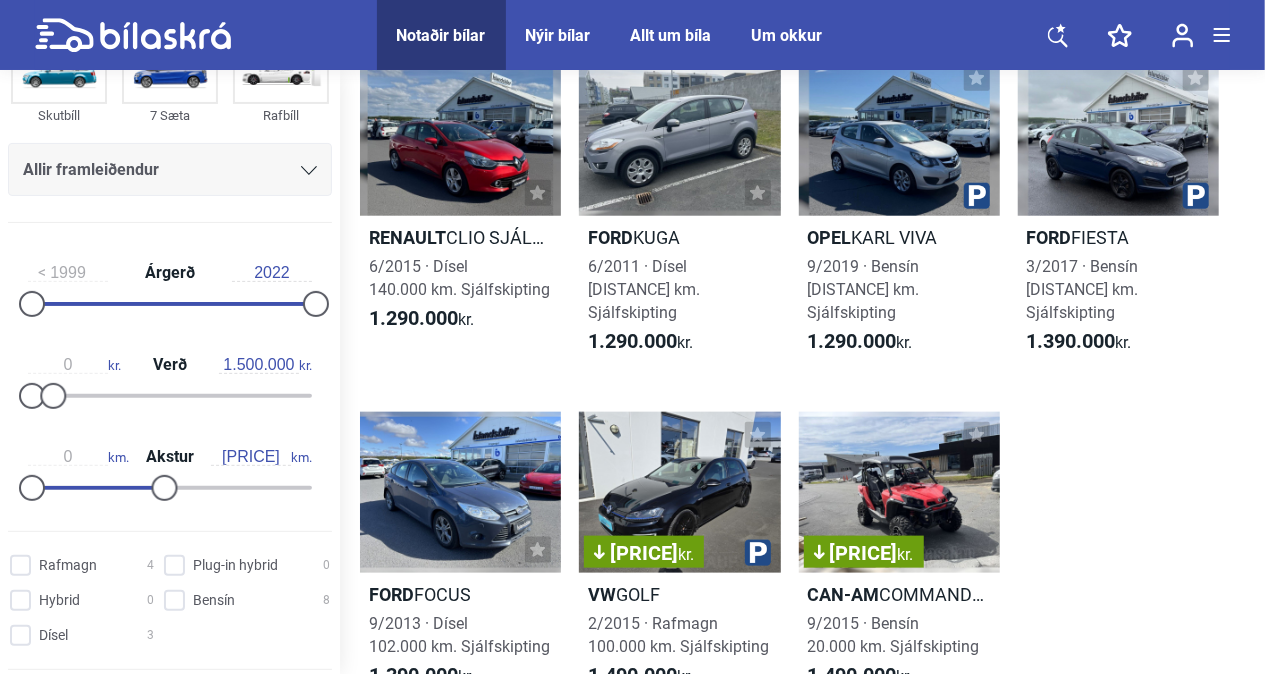 scroll, scrollTop: 980, scrollLeft: 0, axis: vertical 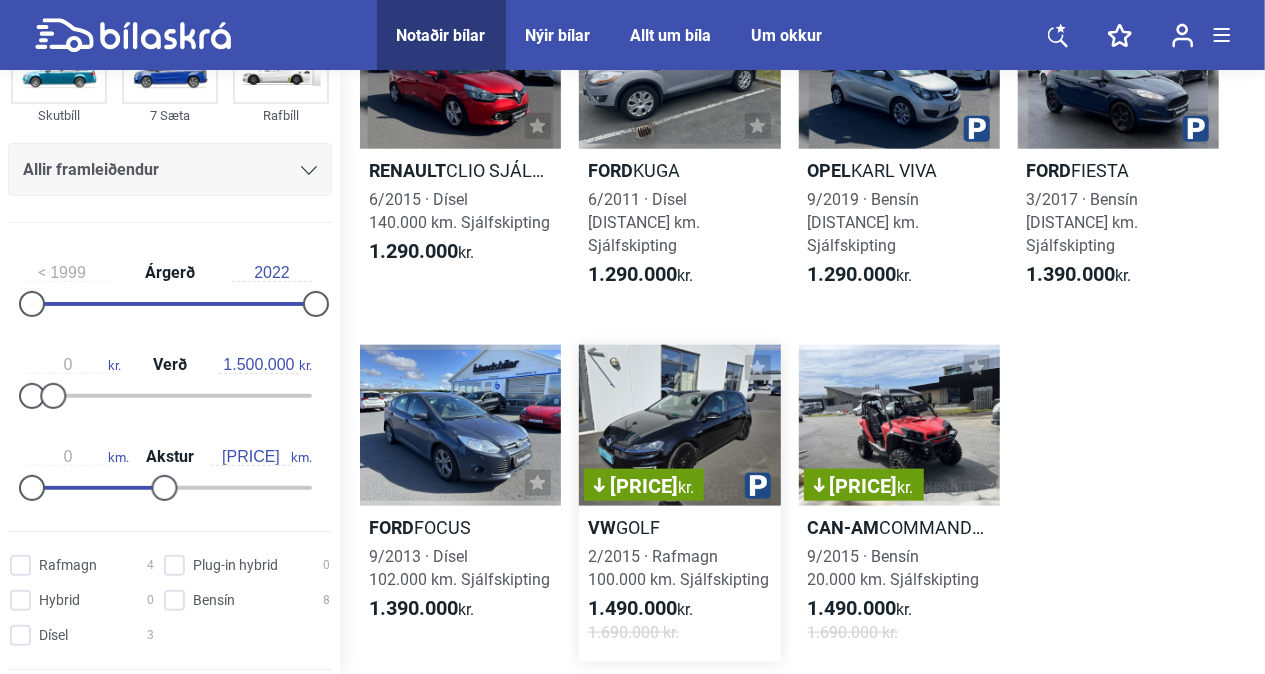 click on "[PRICE]
kr." at bounding box center (679, 425) 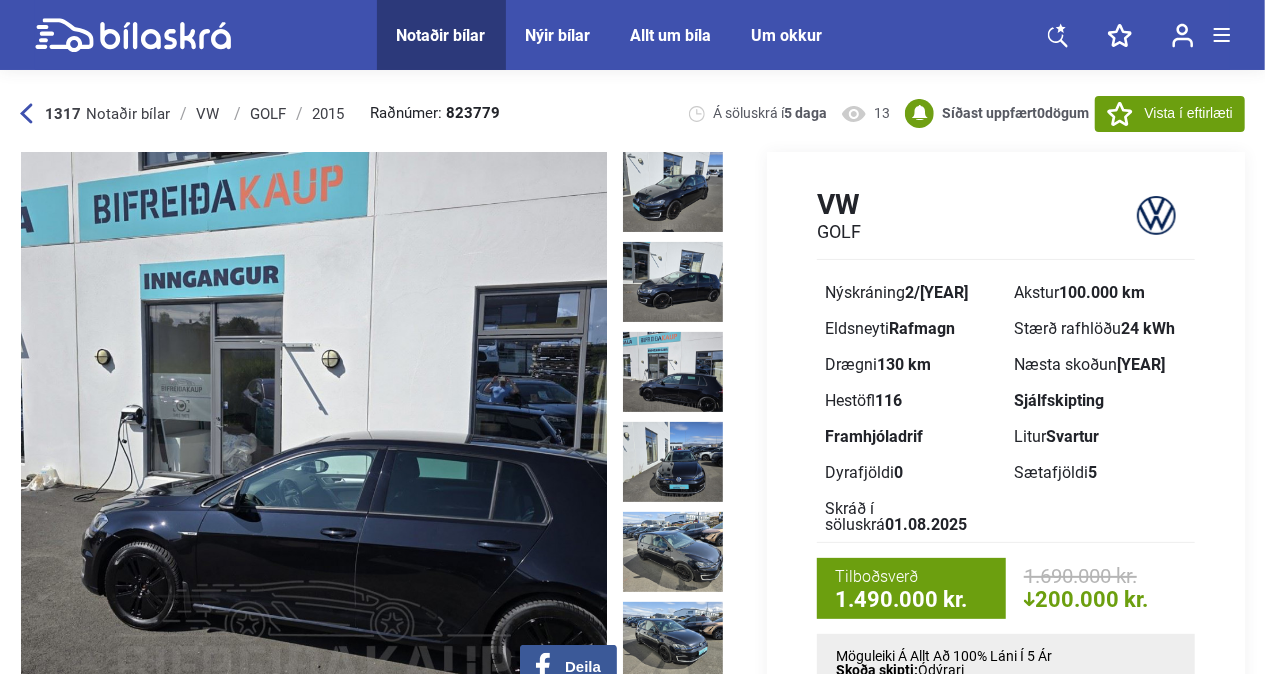 scroll, scrollTop: 179, scrollLeft: 0, axis: vertical 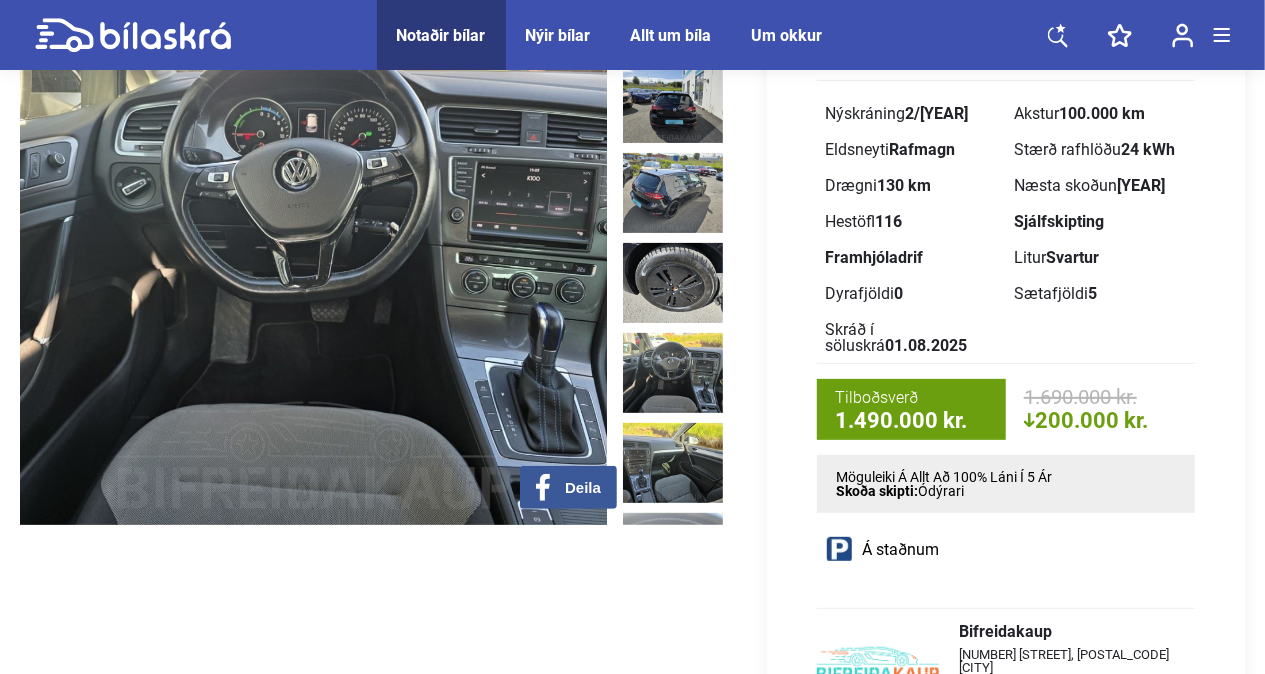 click at bounding box center [673, 373] 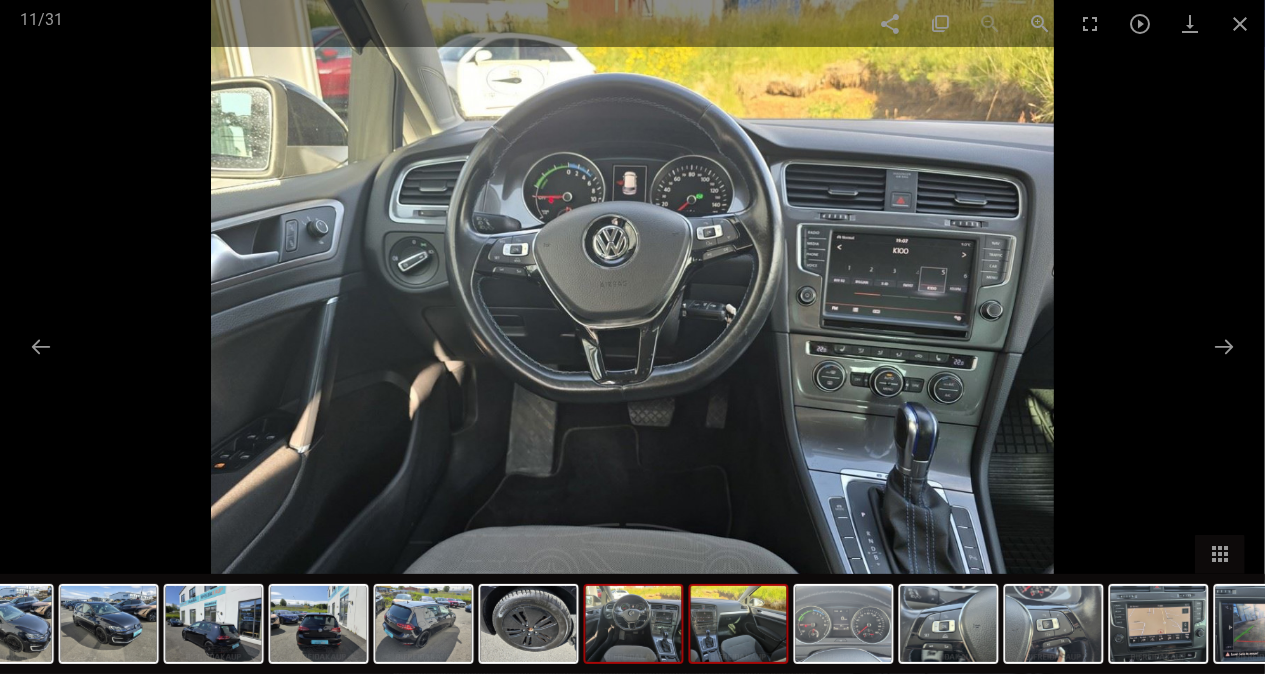 click at bounding box center [739, 624] 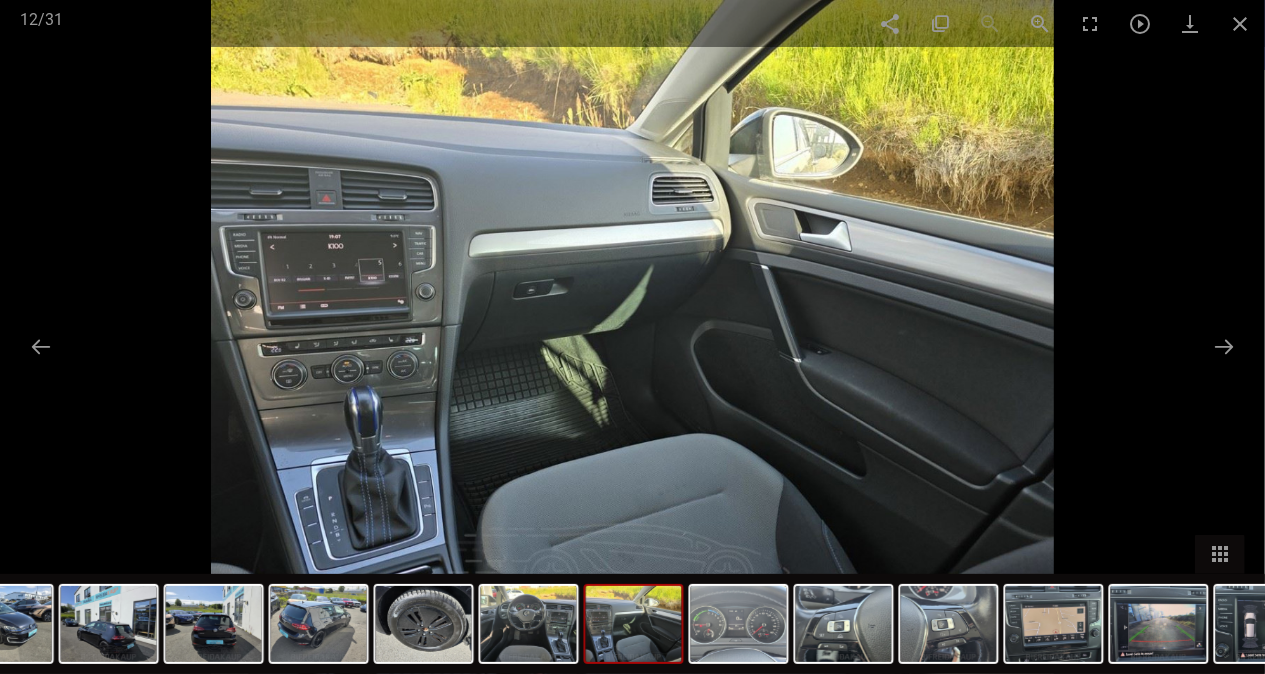 click at bounding box center (739, 624) 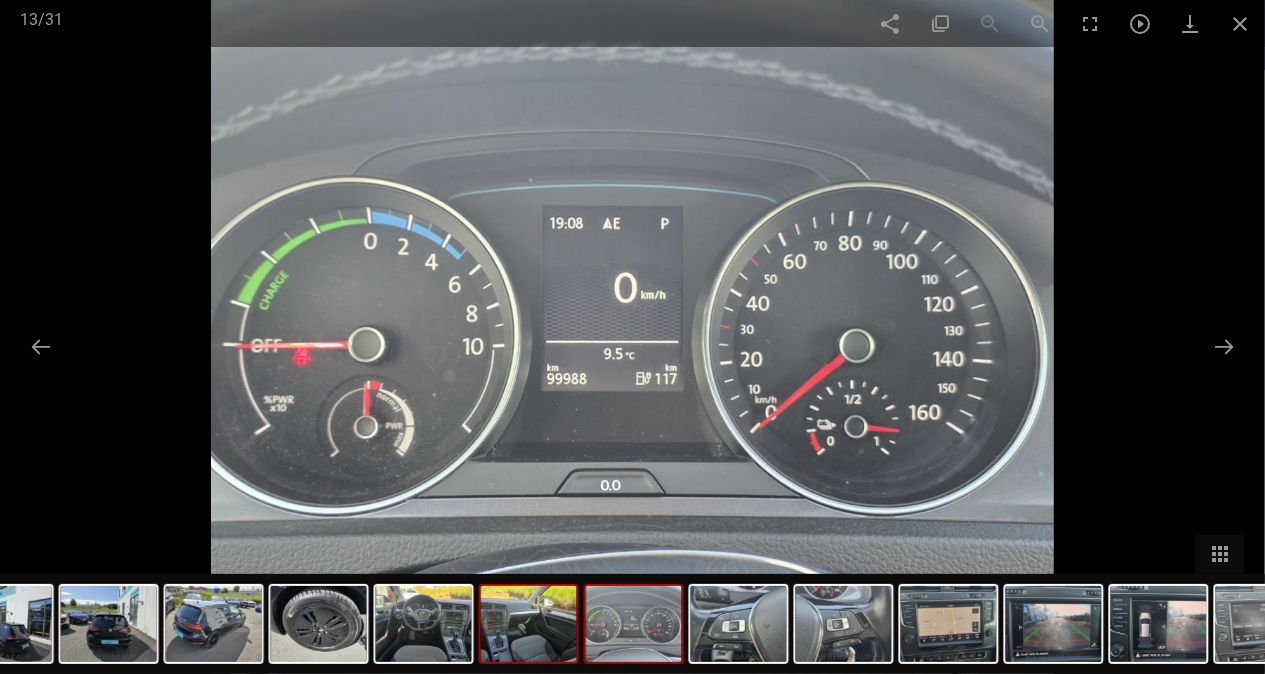 click at bounding box center [739, 624] 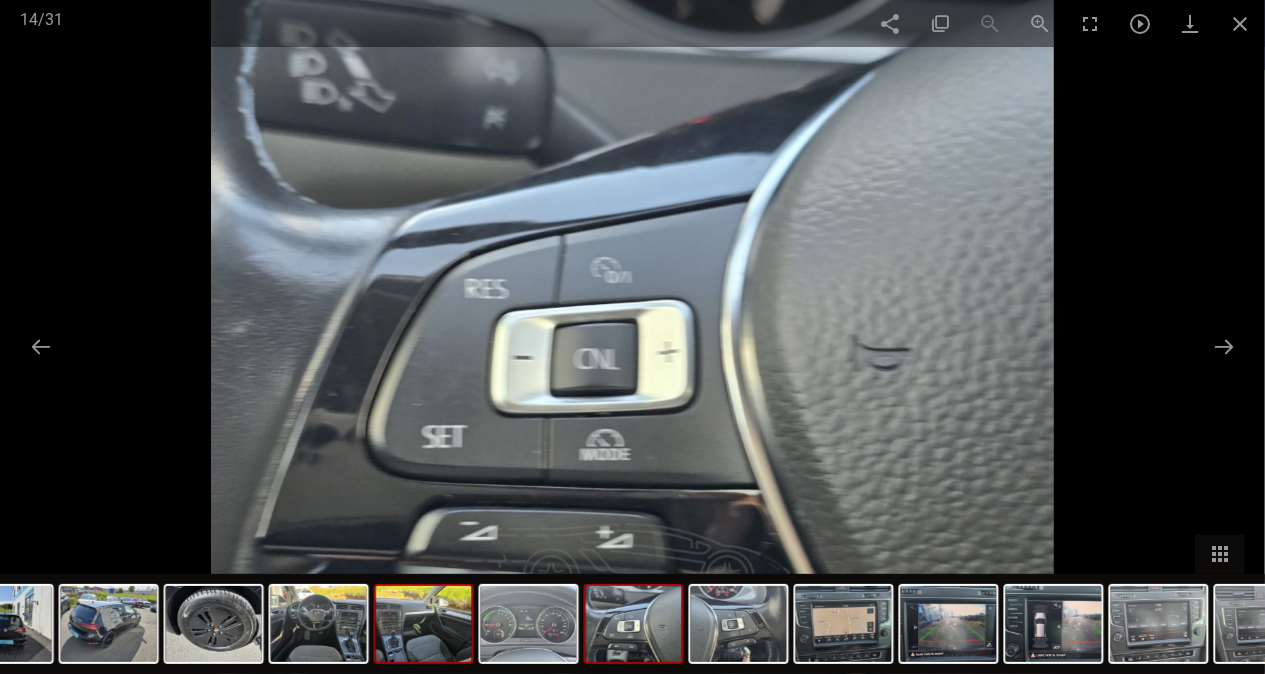 click at bounding box center (739, 624) 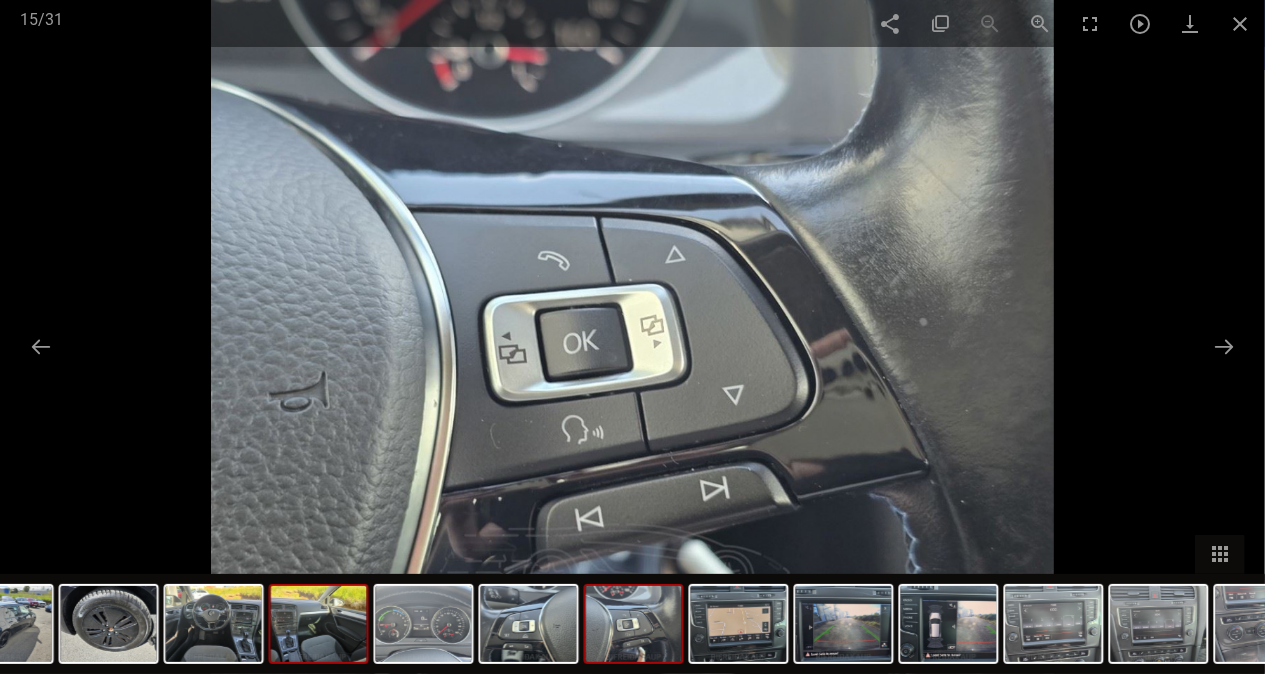 click at bounding box center [739, 624] 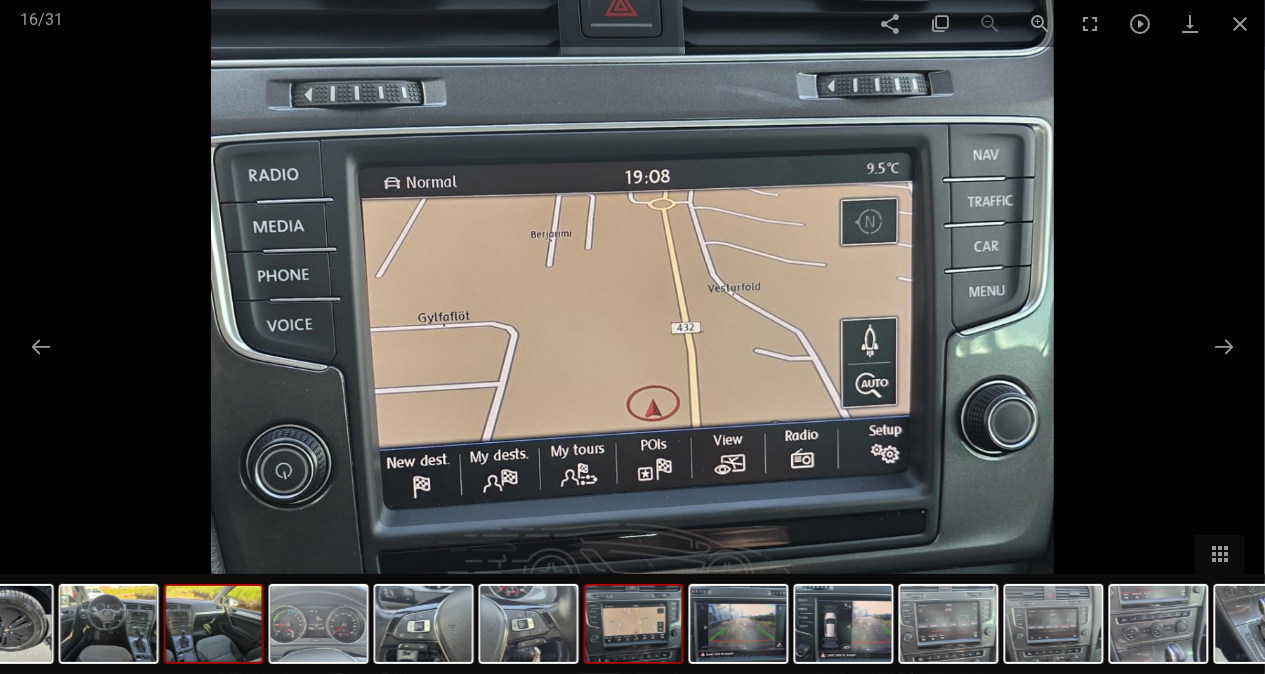 click at bounding box center [739, 624] 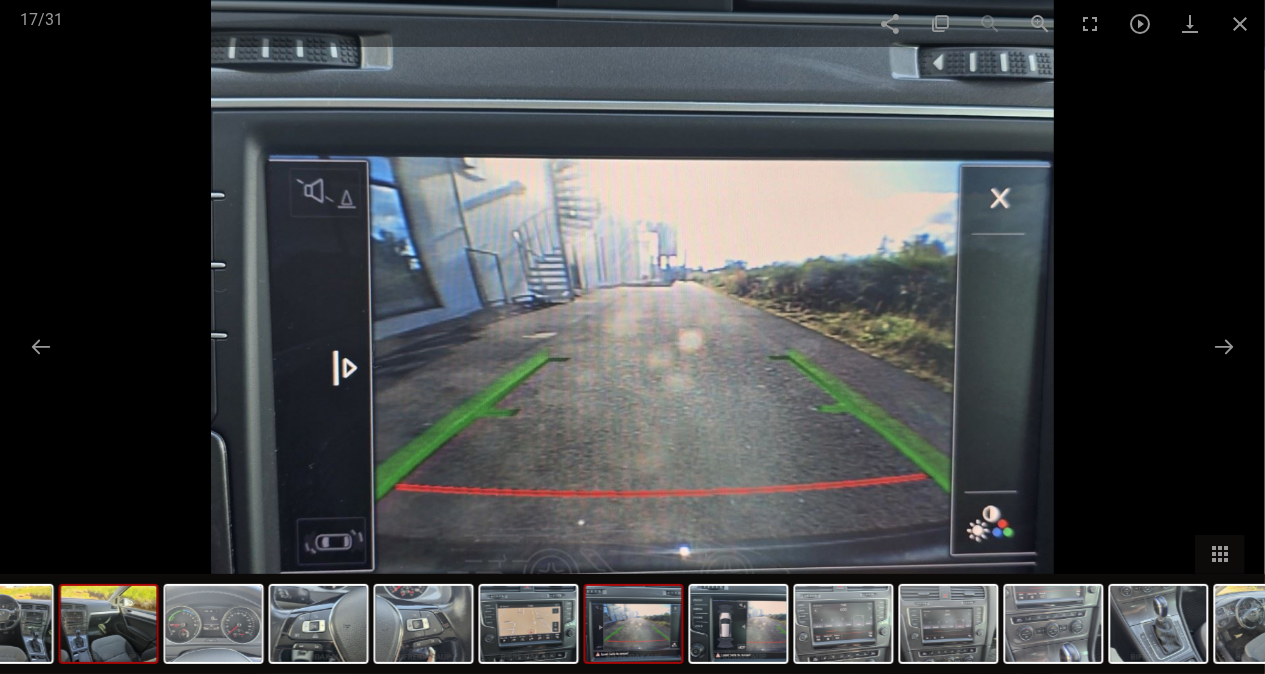 click at bounding box center [739, 624] 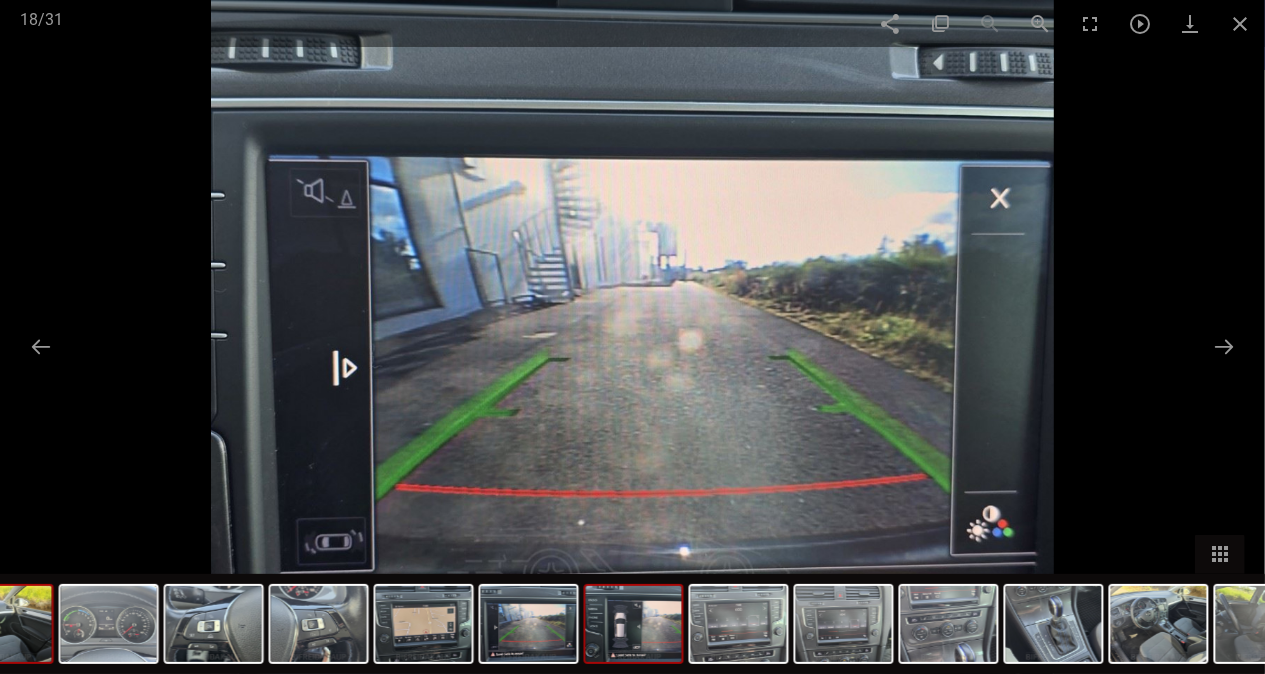 click at bounding box center (634, 624) 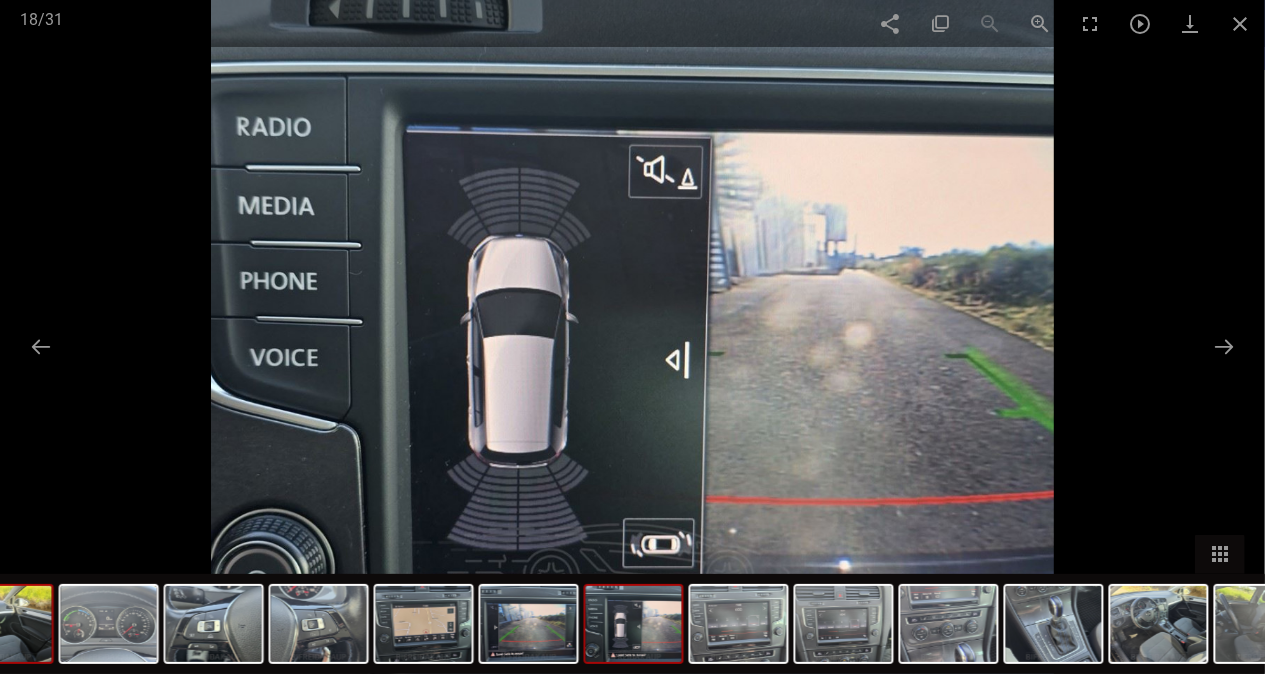 click at bounding box center [739, 624] 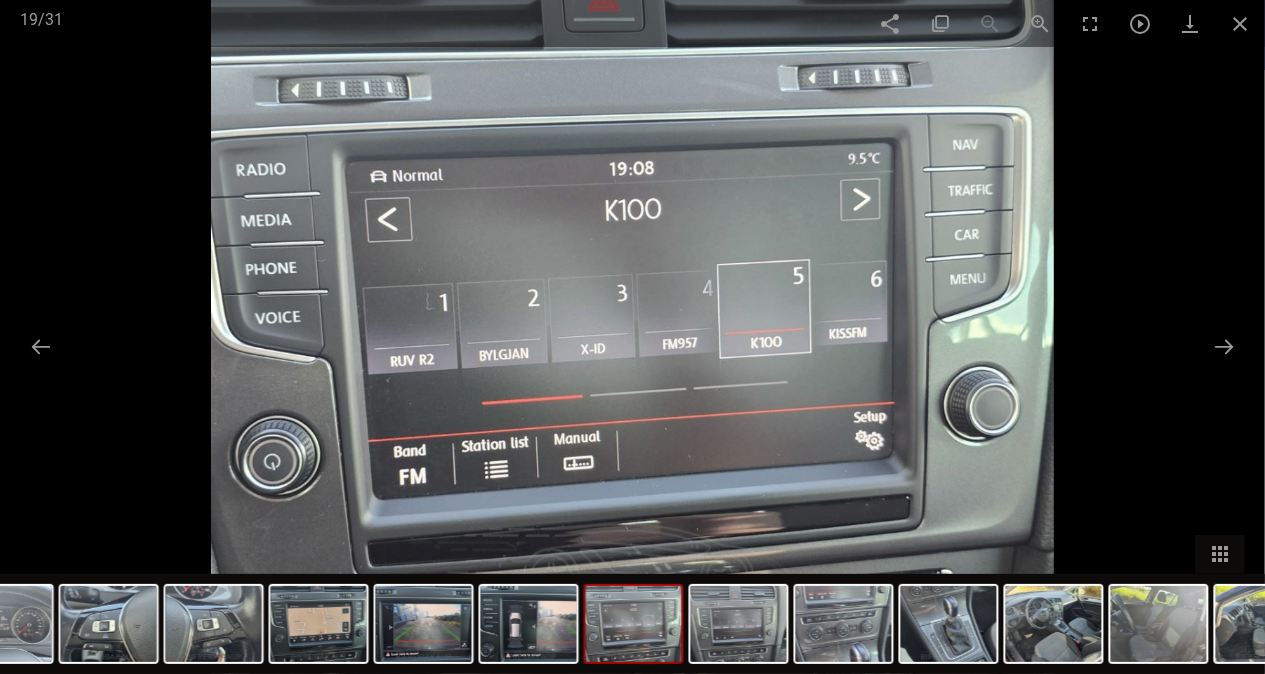 click at bounding box center [739, 624] 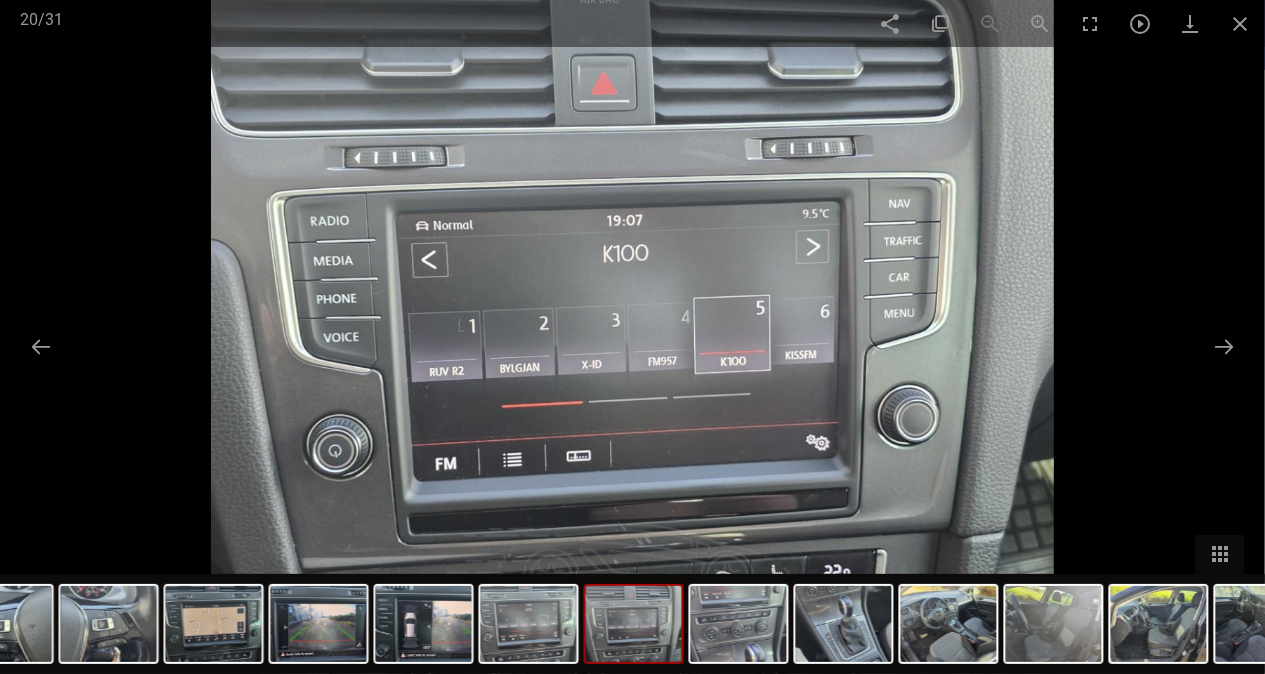 click at bounding box center (739, 624) 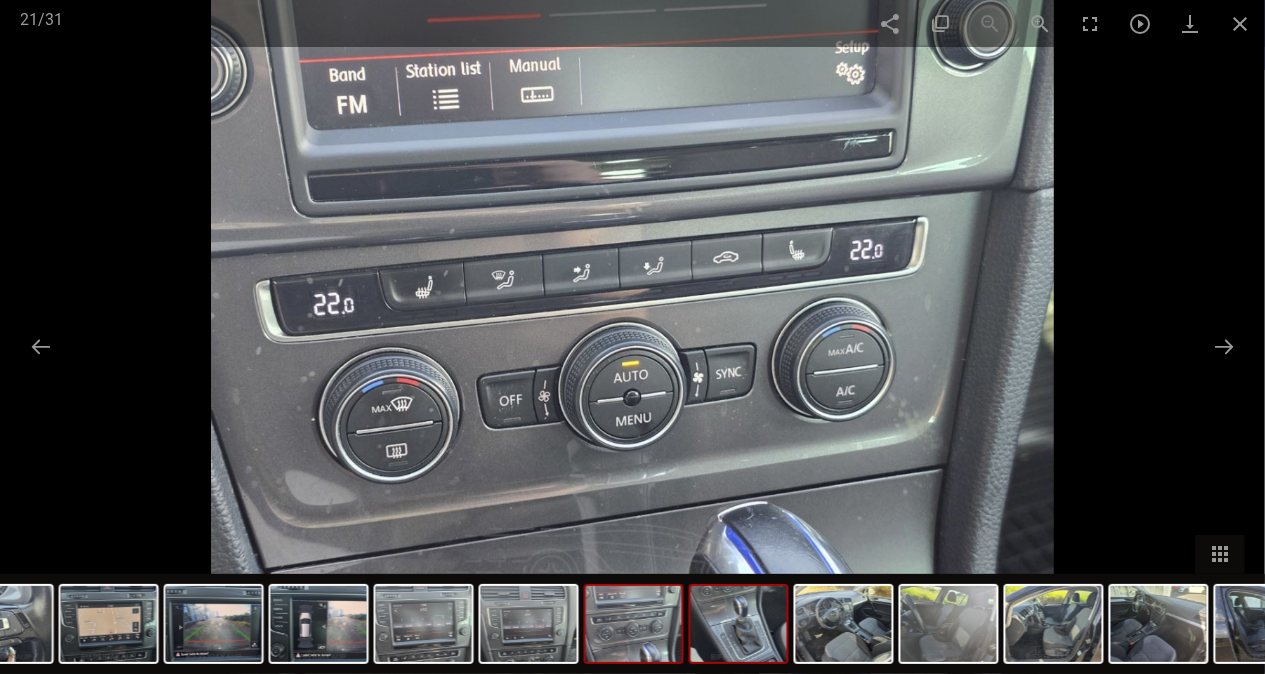 click at bounding box center (739, 624) 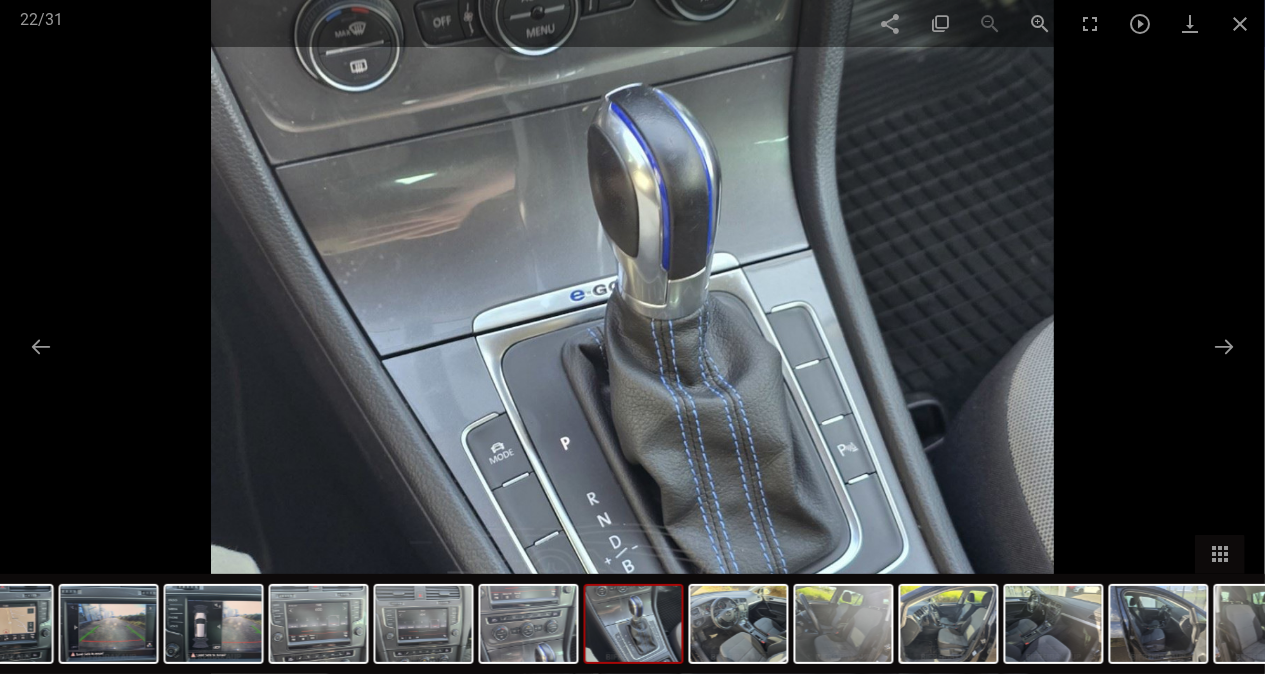 click at bounding box center [739, 624] 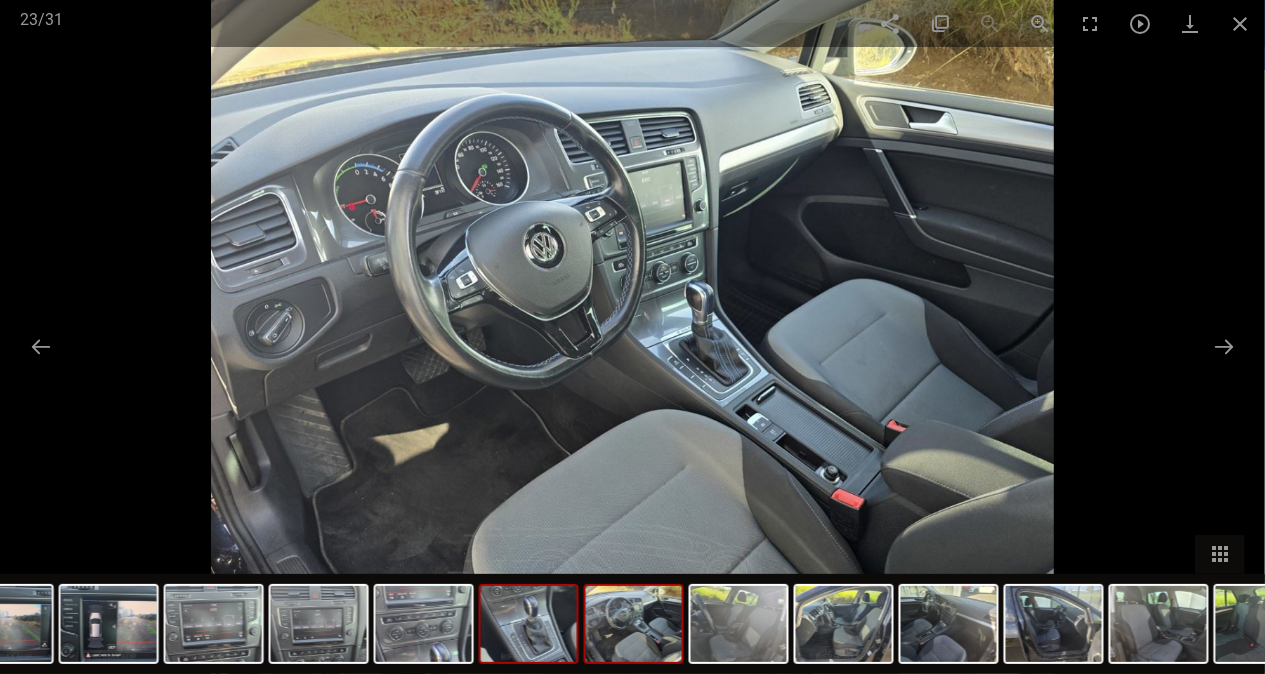 click at bounding box center (739, 624) 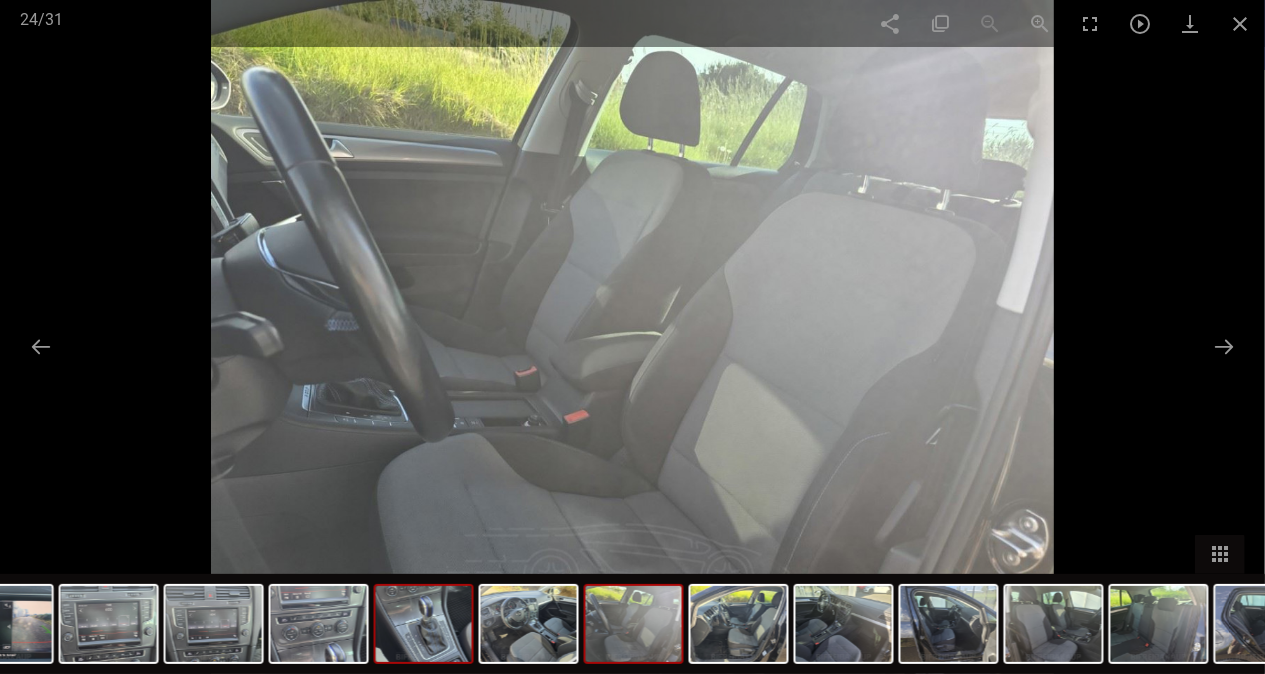 click at bounding box center (739, 624) 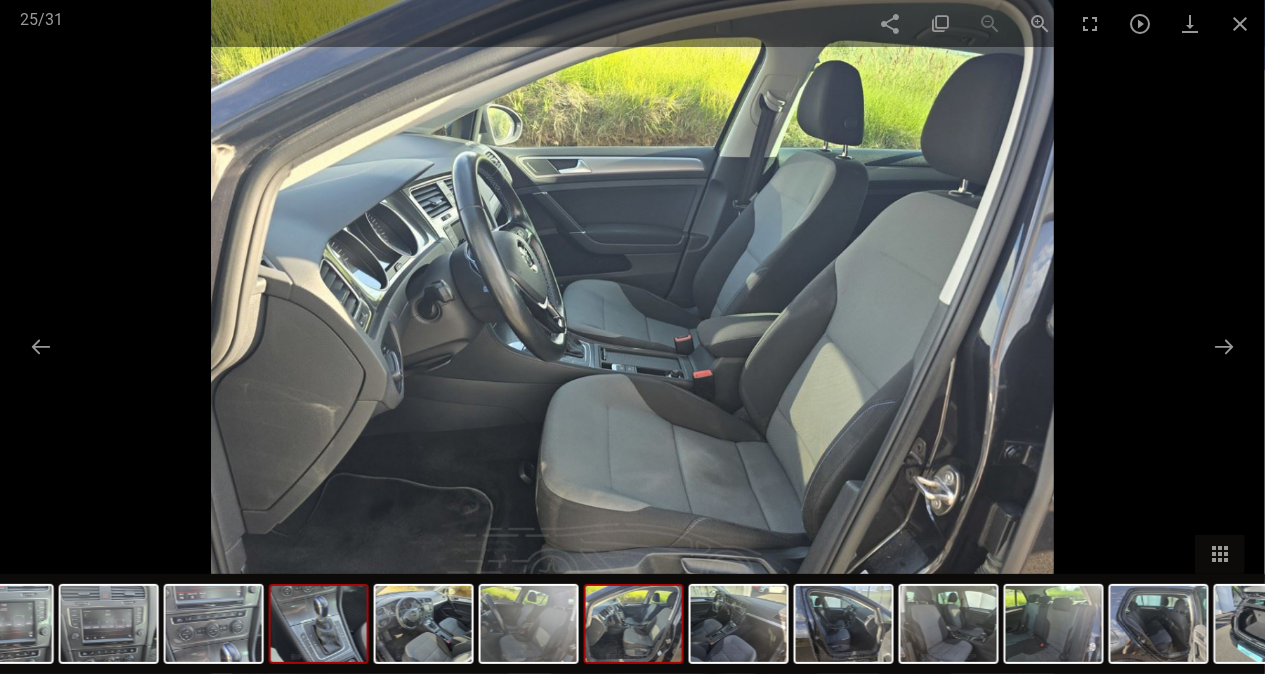click at bounding box center [739, 624] 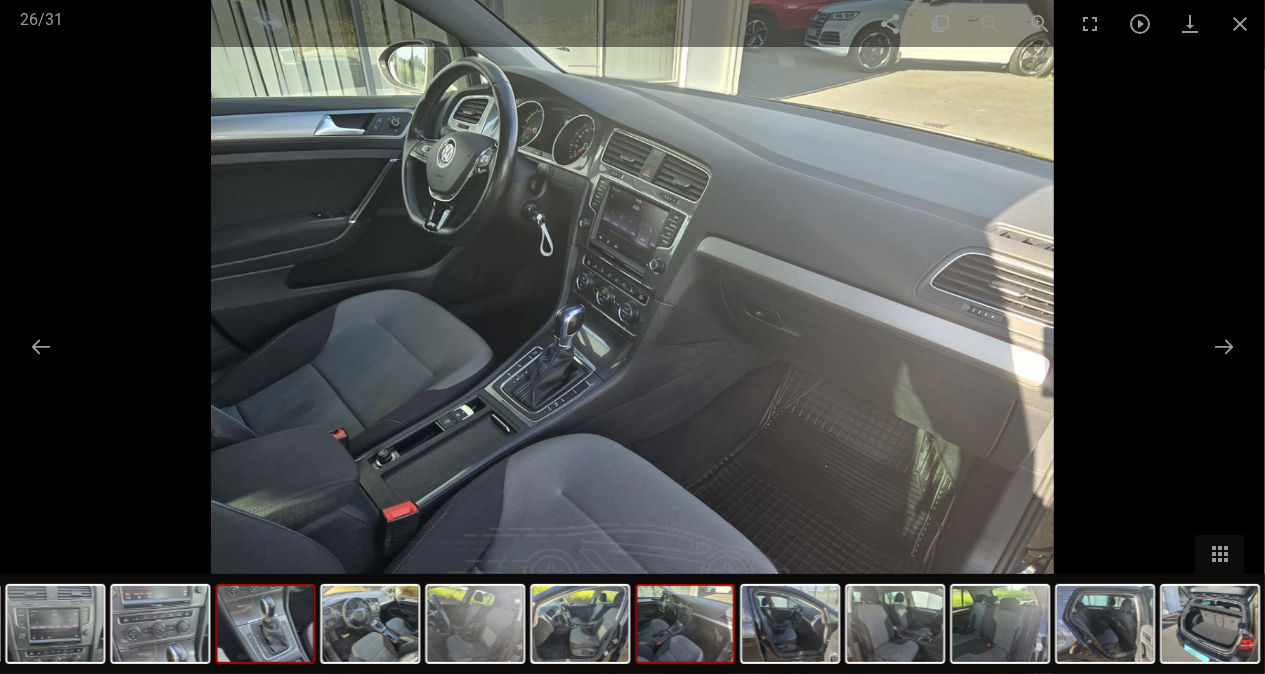 click at bounding box center [790, 624] 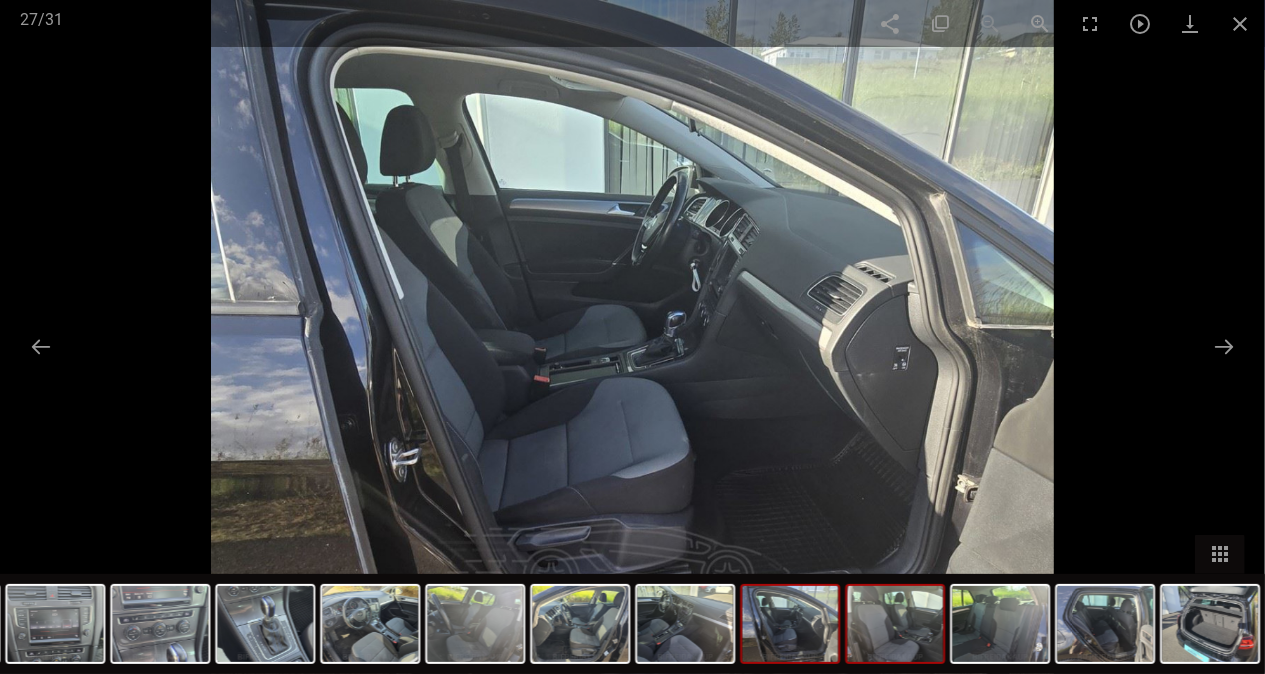 click at bounding box center [895, 624] 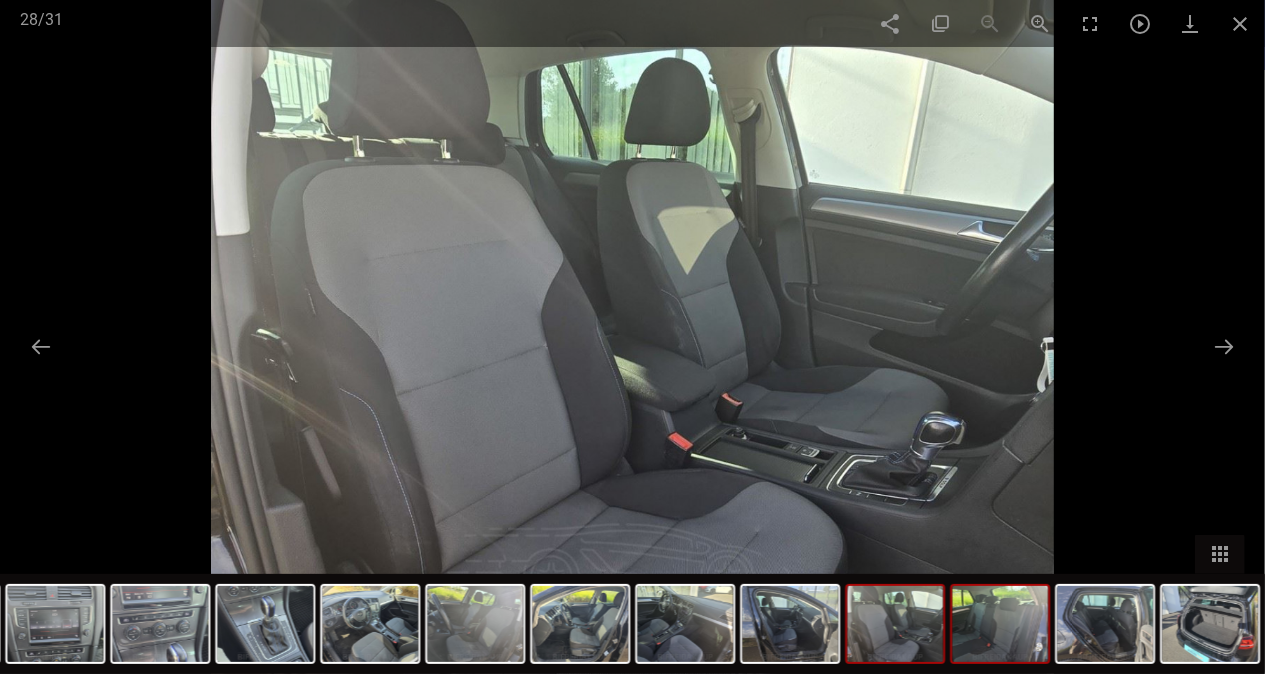click at bounding box center (1000, 624) 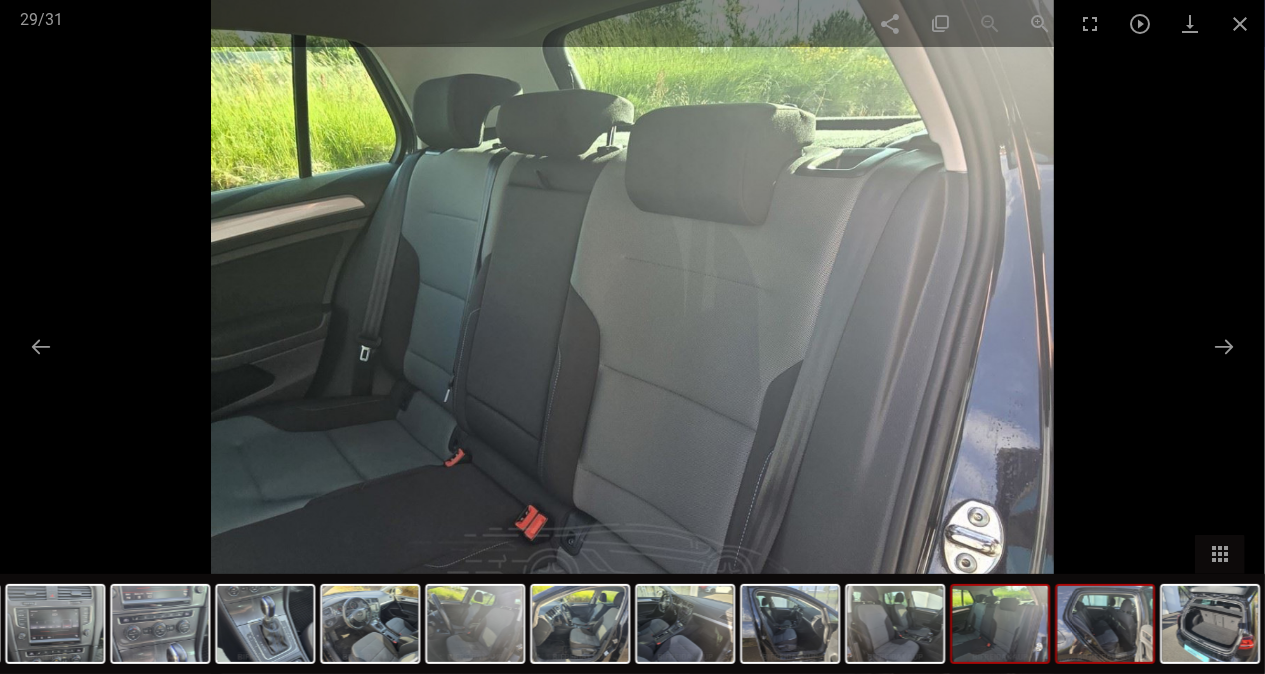 click at bounding box center (1105, 624) 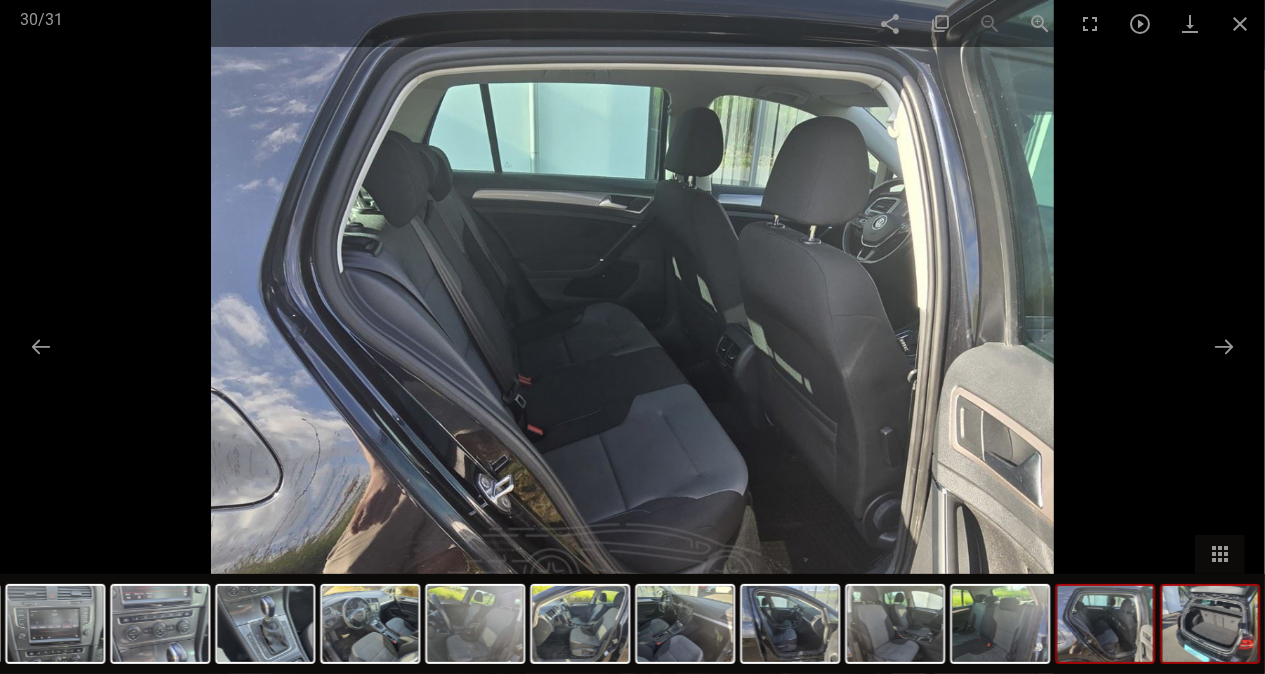 click at bounding box center [1210, 624] 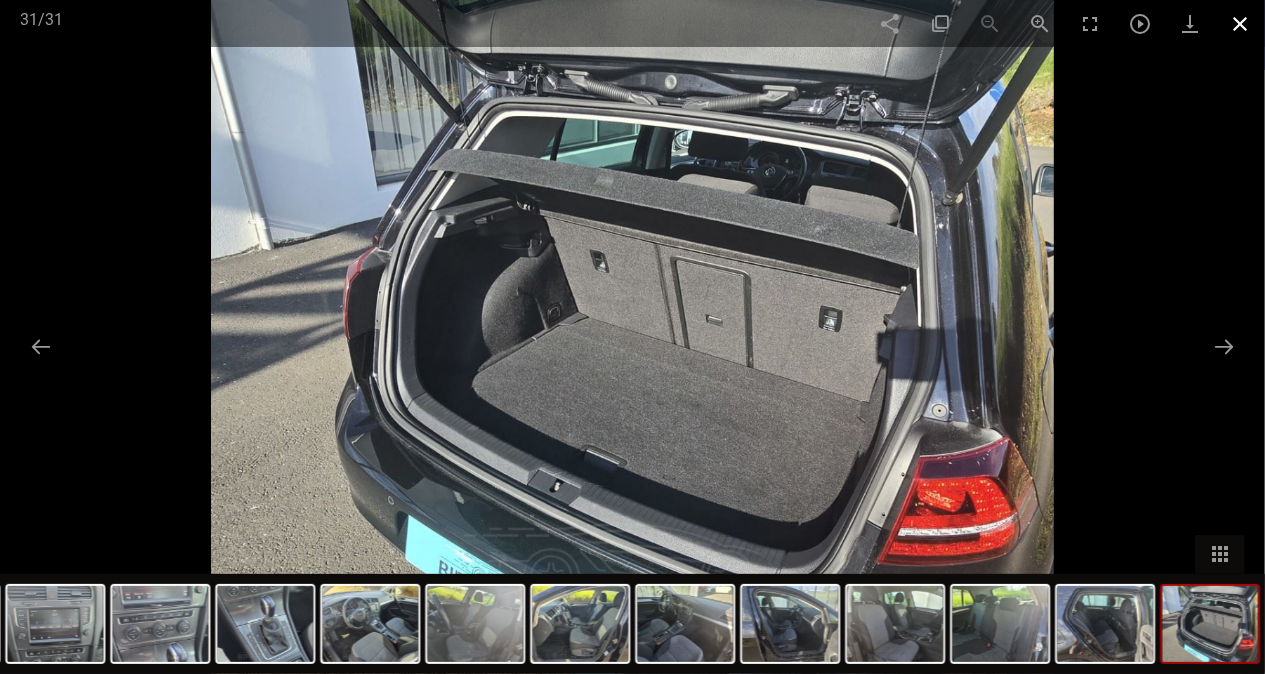 click at bounding box center (1240, 23) 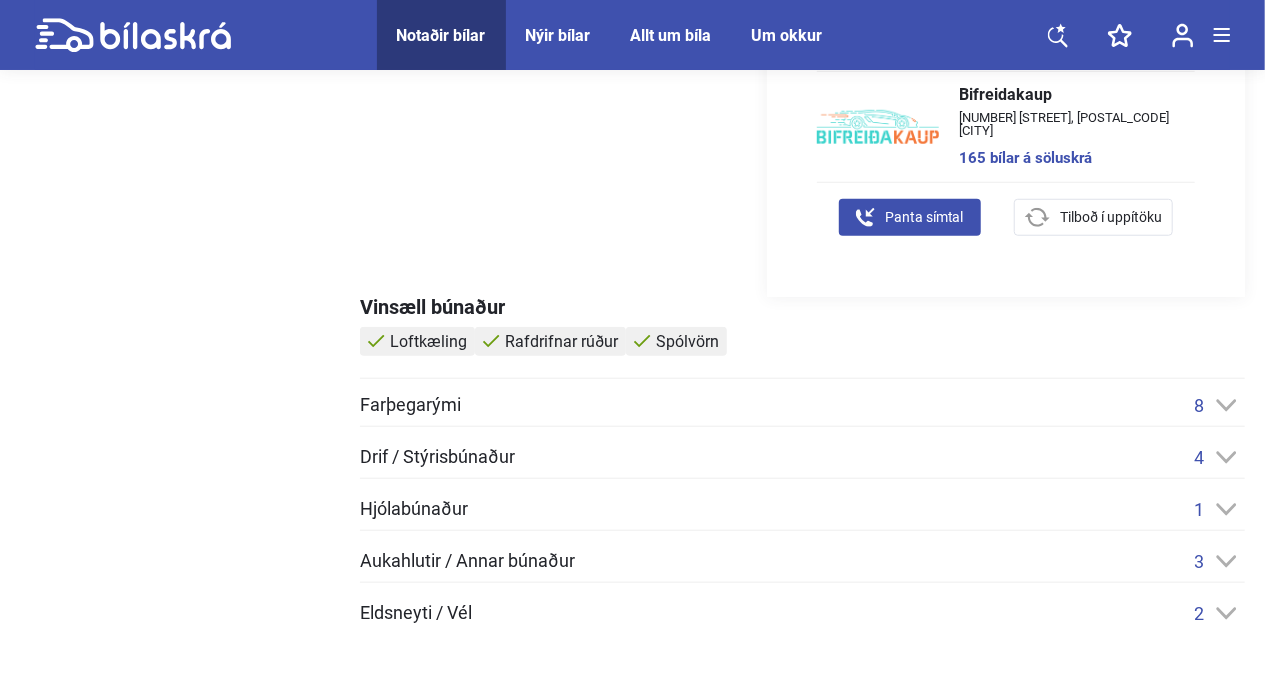 scroll, scrollTop: 738, scrollLeft: 0, axis: vertical 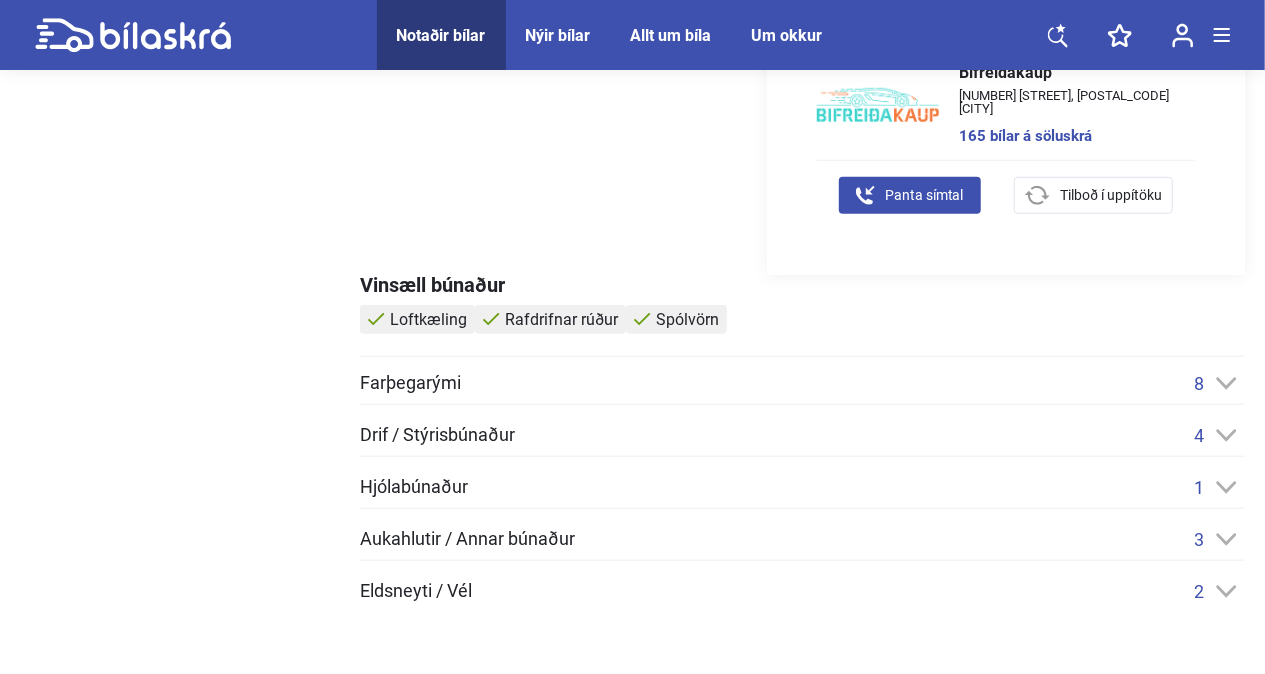 click on "Aukahlutir / Annar búnaður" at bounding box center (467, 539) 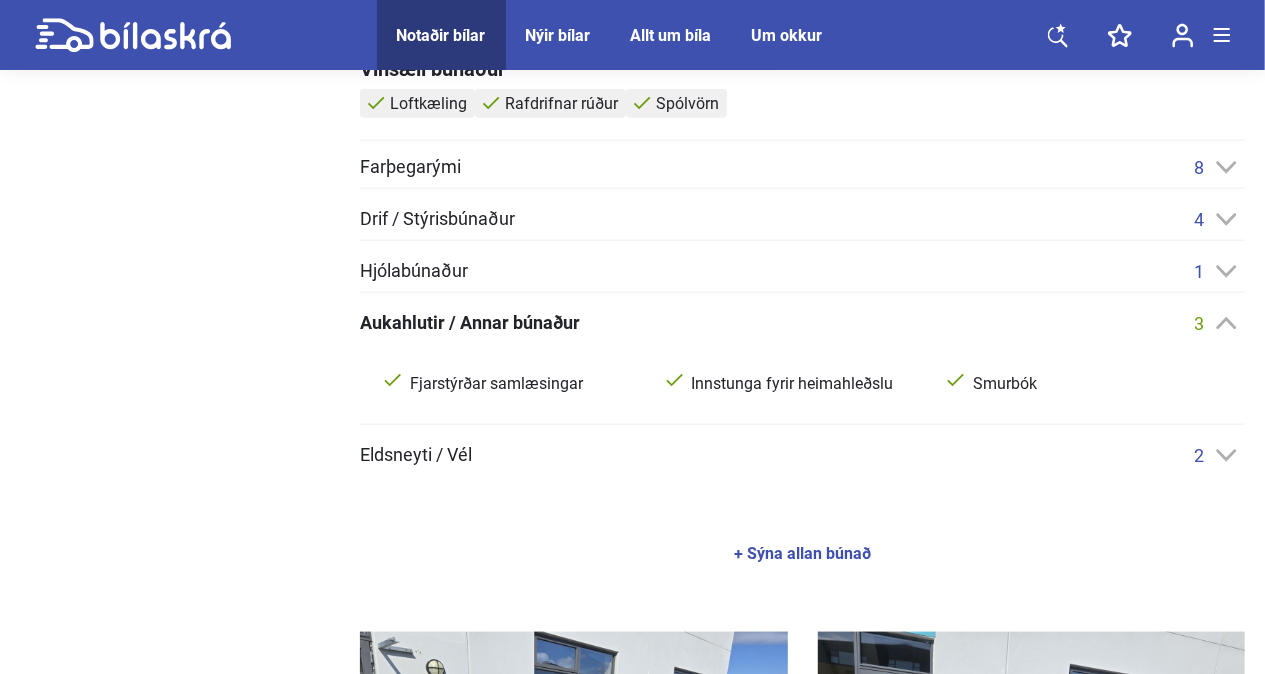 scroll, scrollTop: 960, scrollLeft: 0, axis: vertical 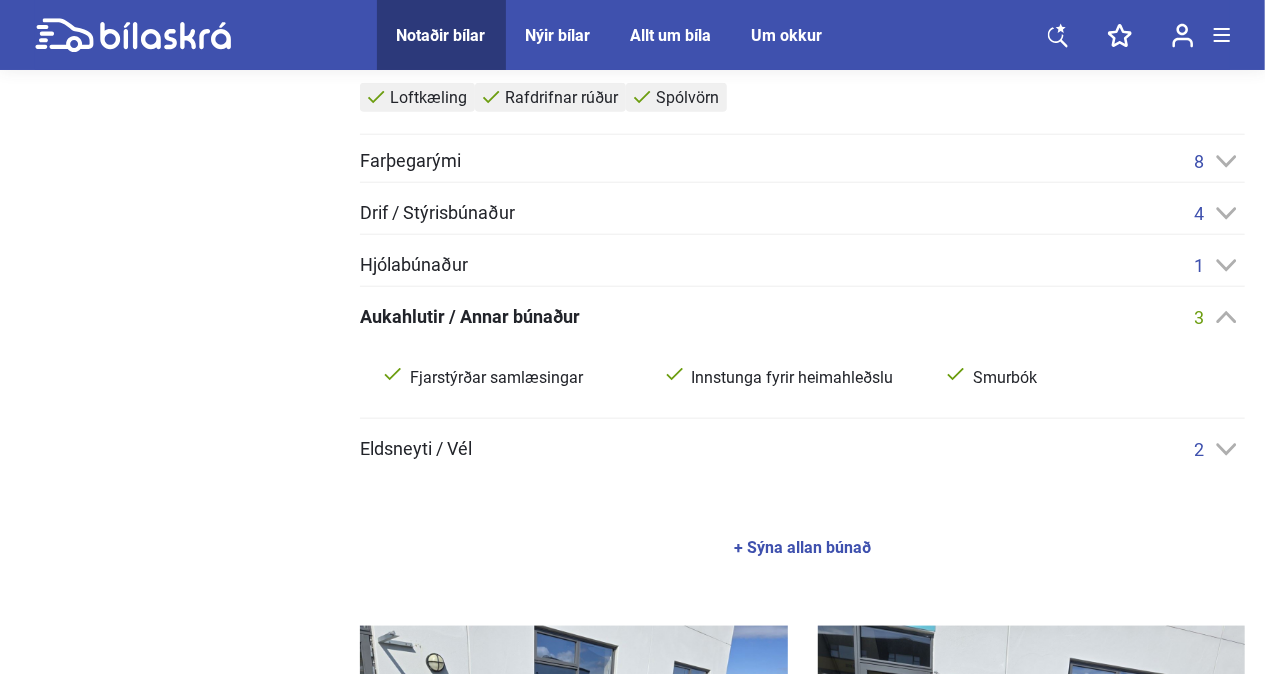 click on "Eldsneyti / Vél" at bounding box center (416, 449) 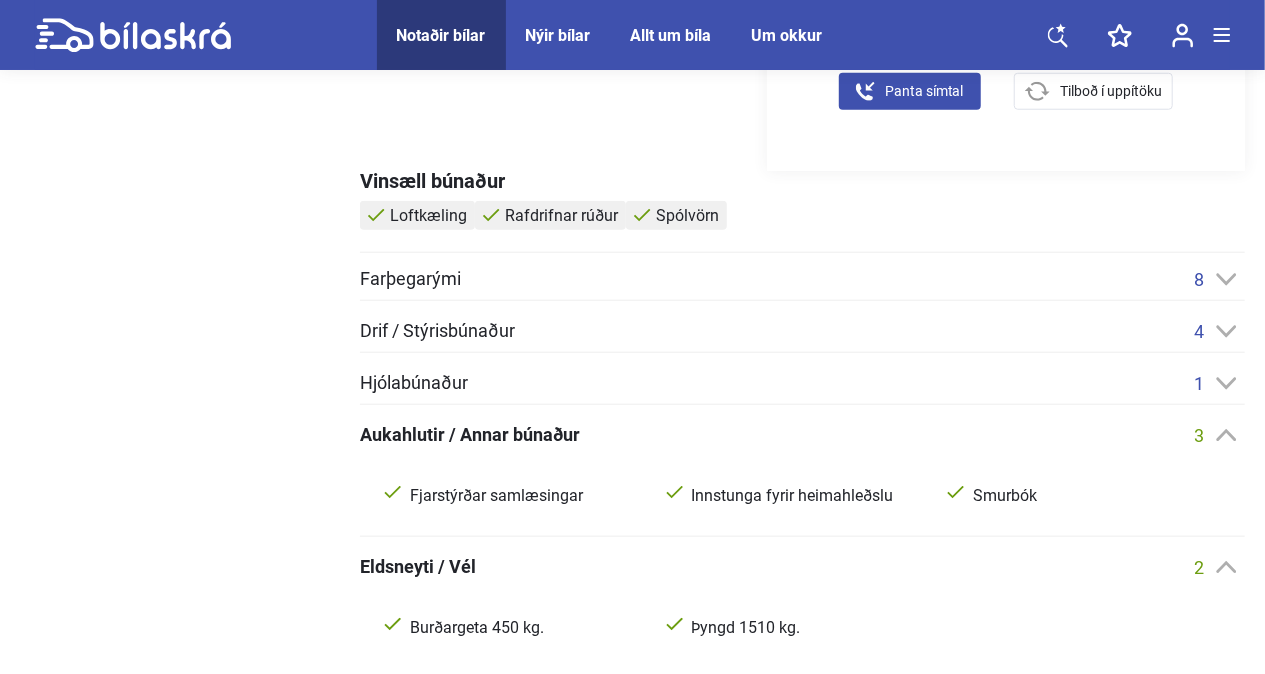 scroll, scrollTop: 836, scrollLeft: 0, axis: vertical 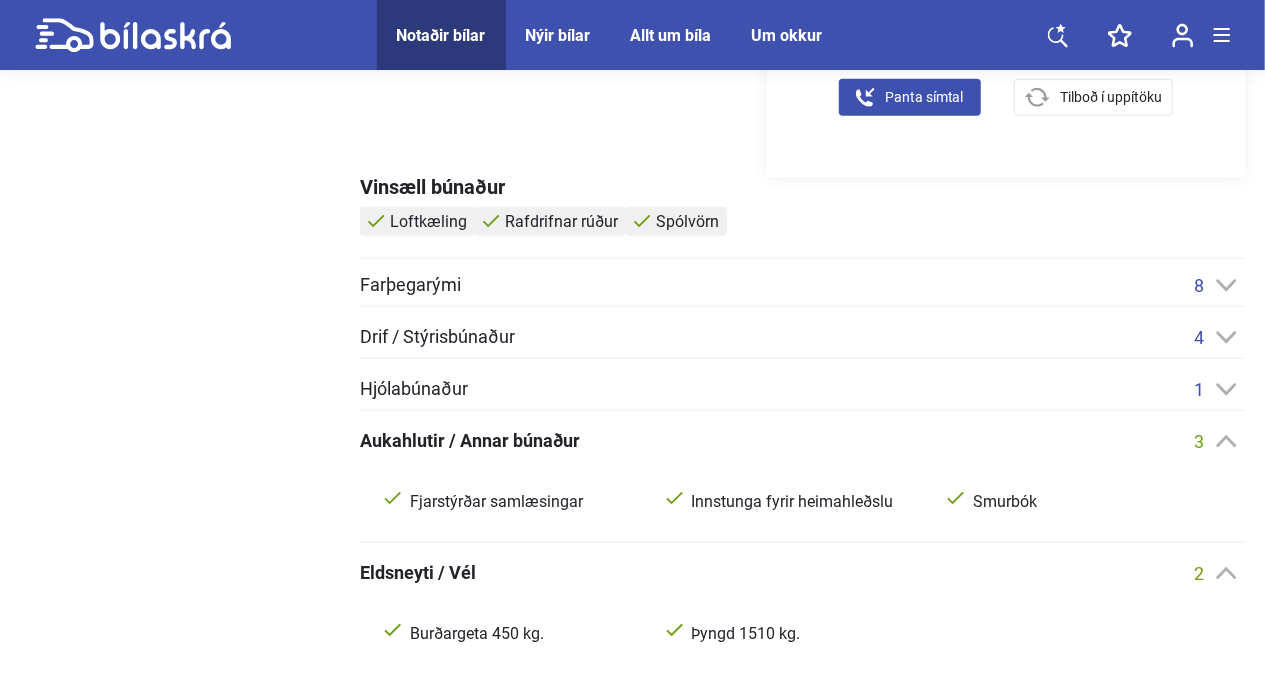 click on "Hjólabúnaður" at bounding box center (414, 389) 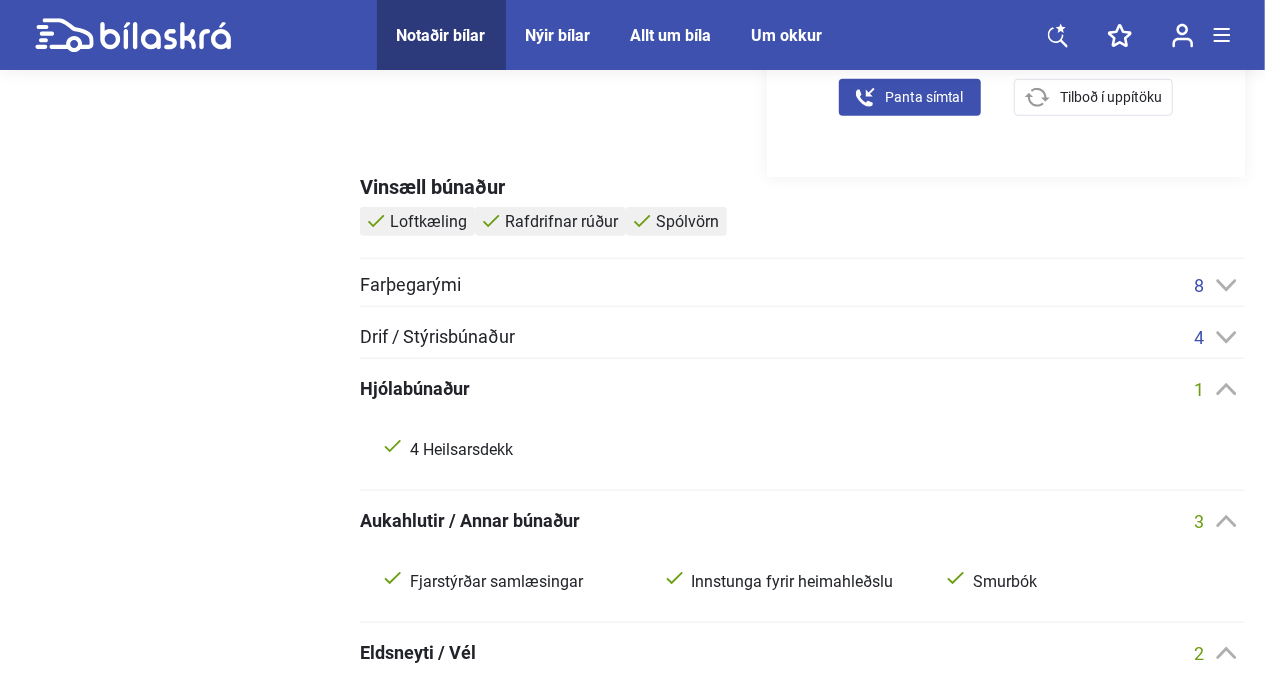 click on "Drif / Stýrisbúnaður" at bounding box center [437, 337] 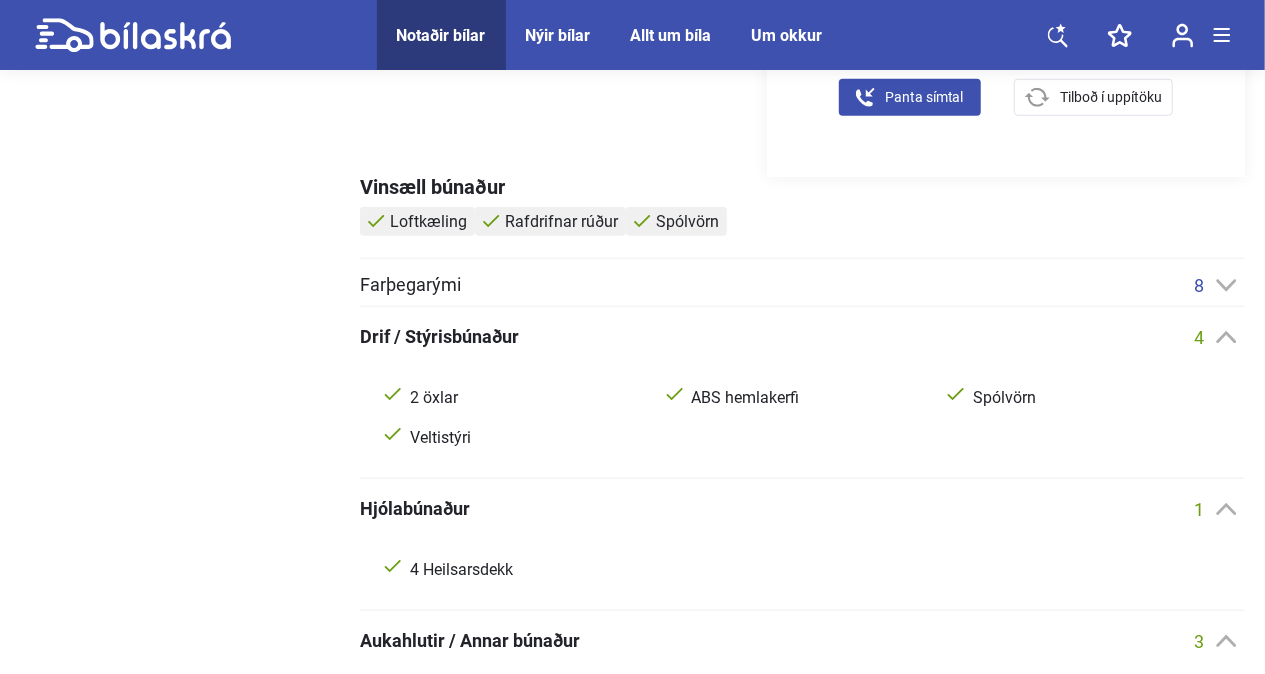 click on "Farþegarými" at bounding box center [410, 285] 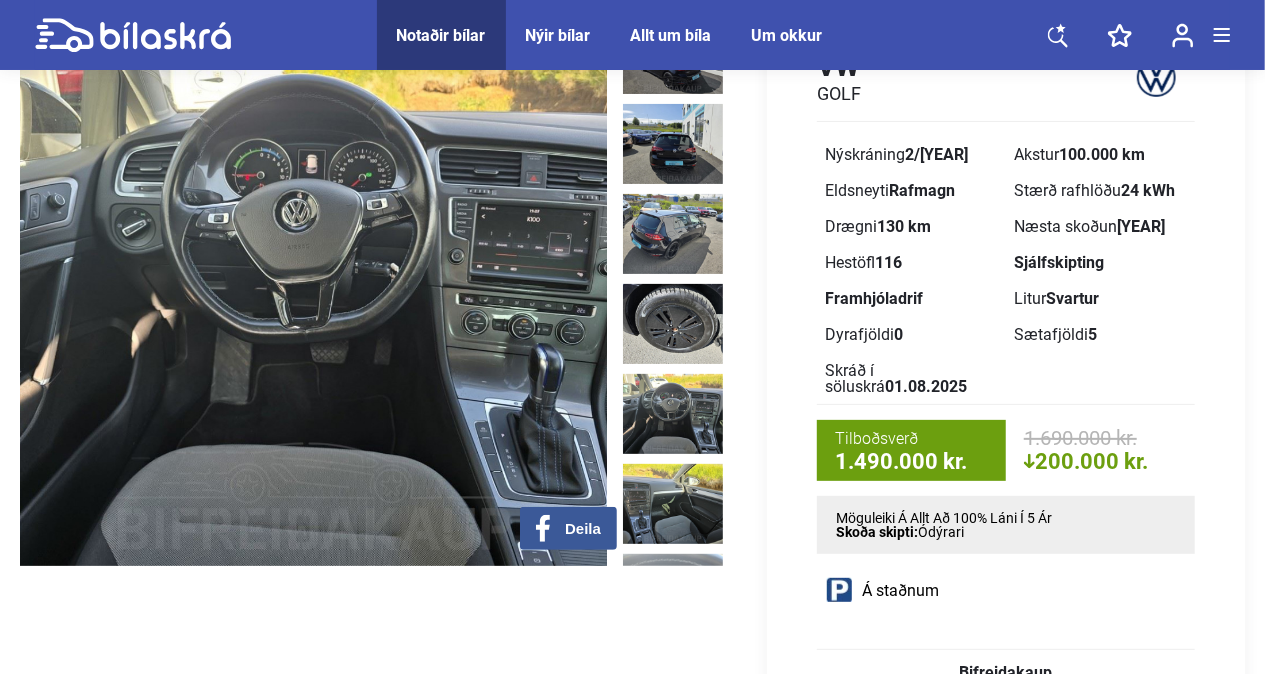scroll, scrollTop: 129, scrollLeft: 0, axis: vertical 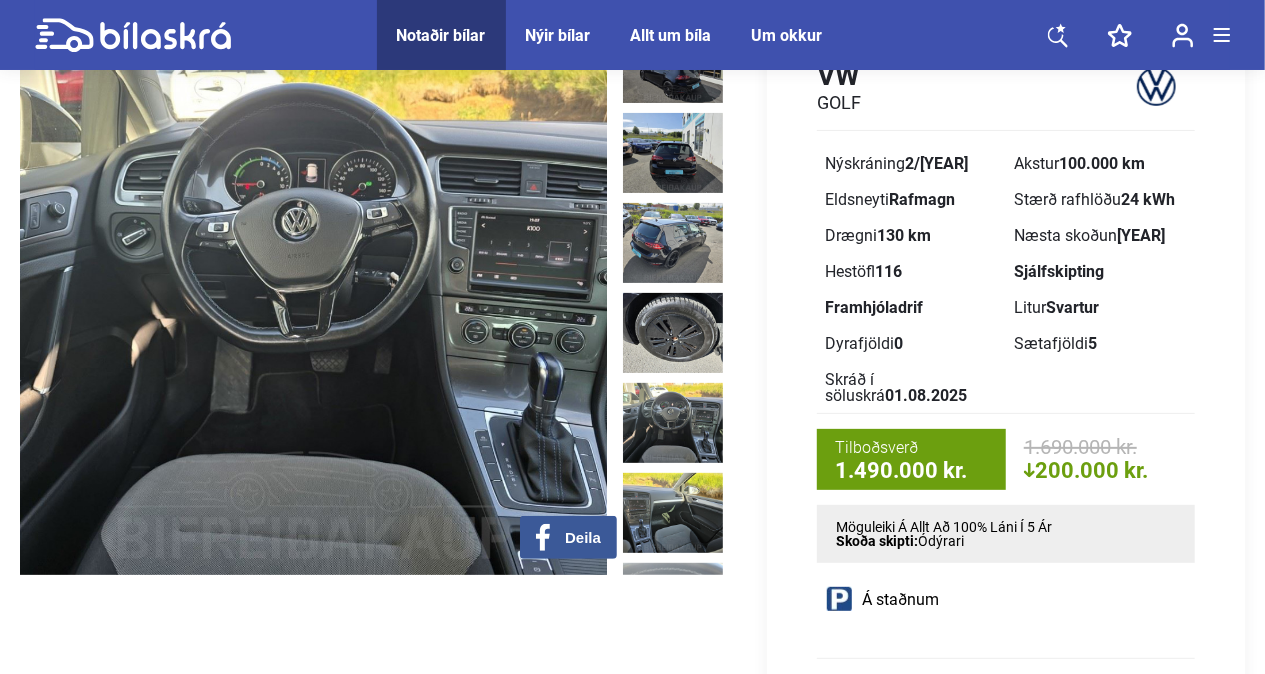 click at bounding box center (673, 333) 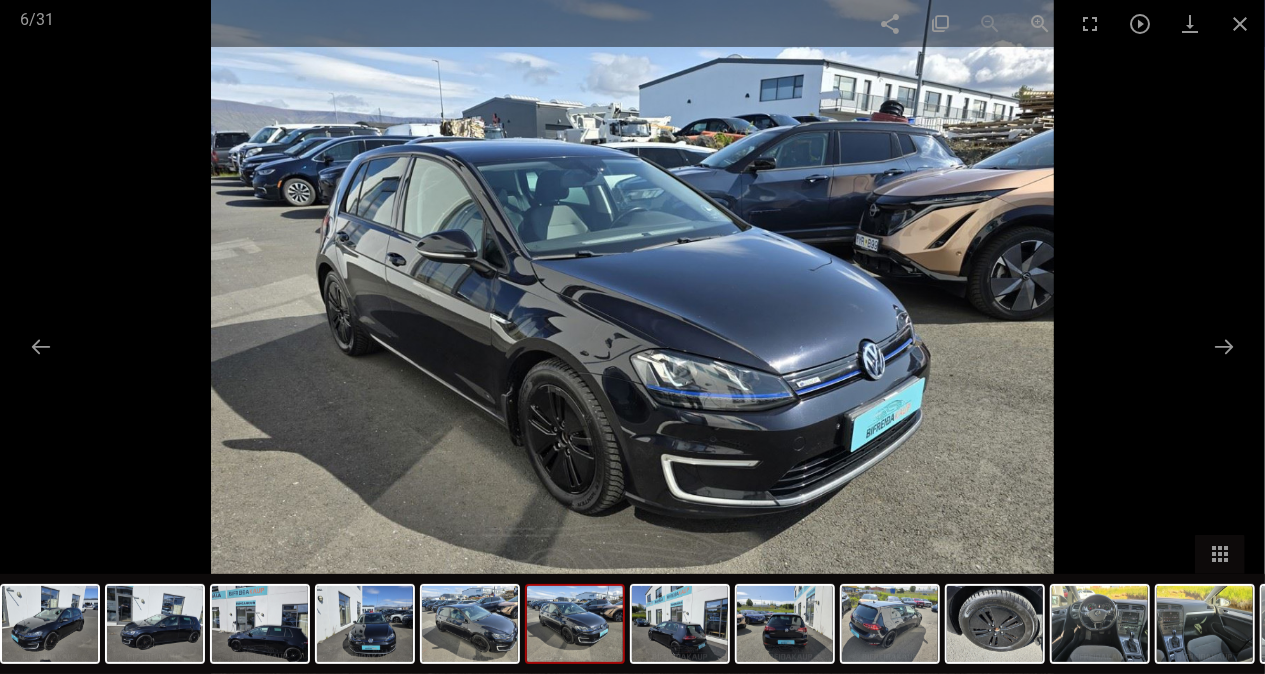 click at bounding box center (632, 337) 